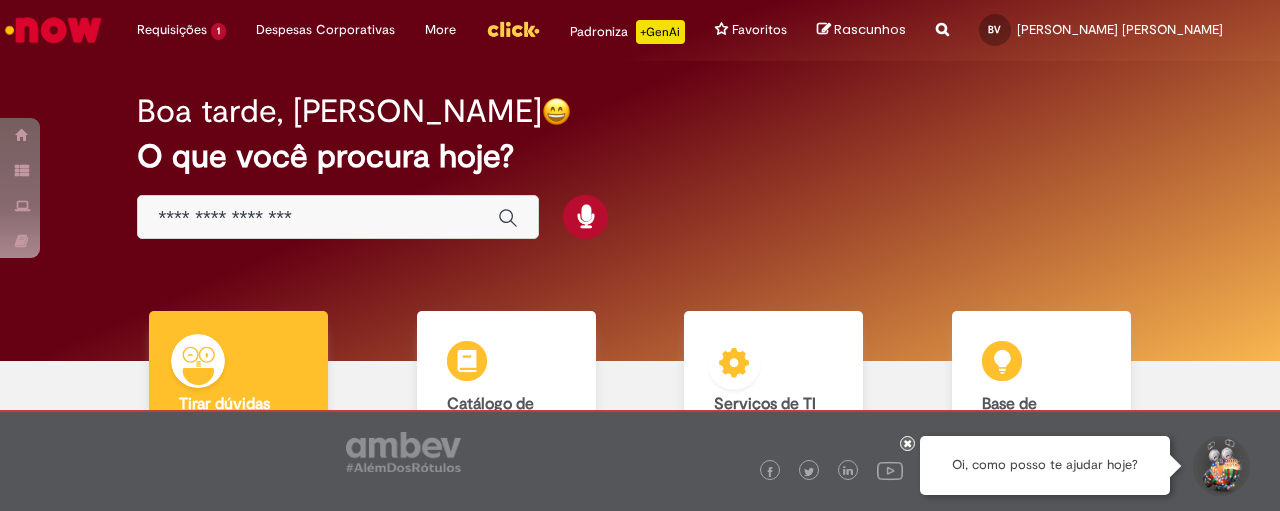 scroll, scrollTop: 0, scrollLeft: 0, axis: both 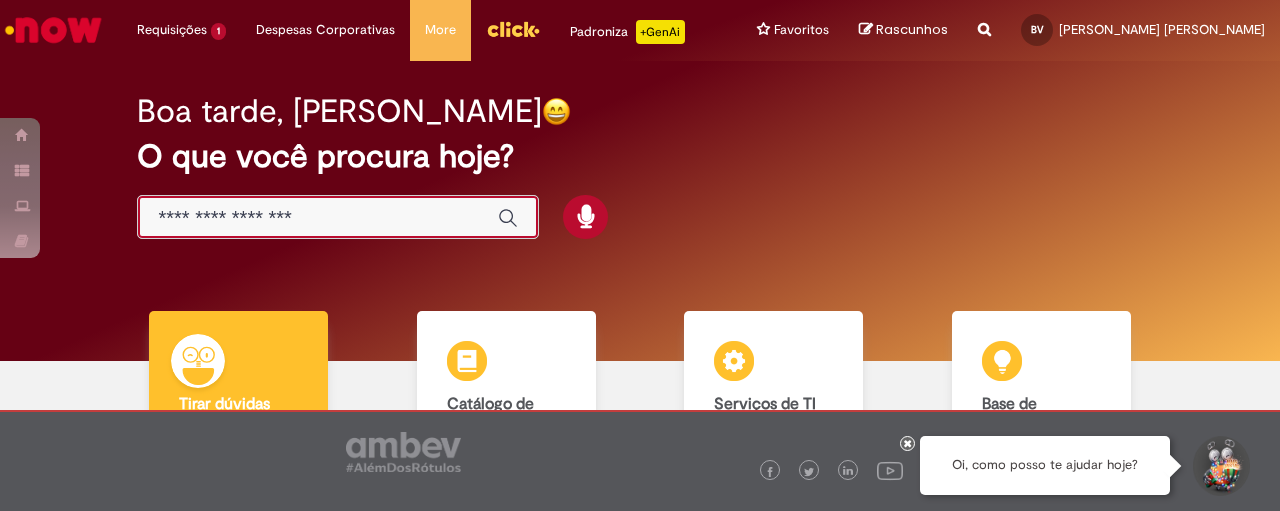 click at bounding box center (318, 218) 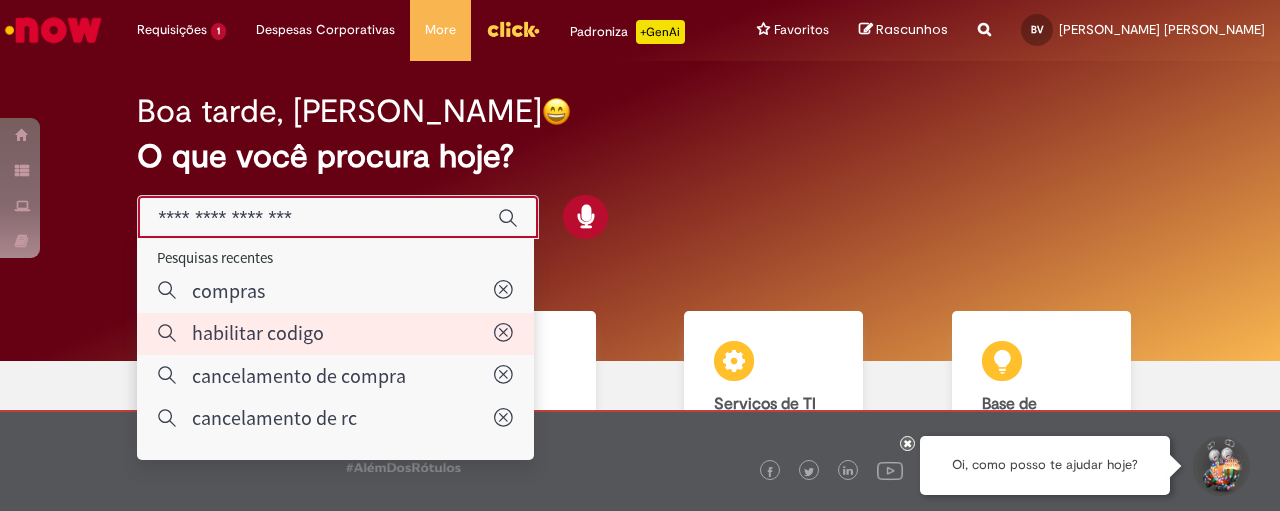 type on "**********" 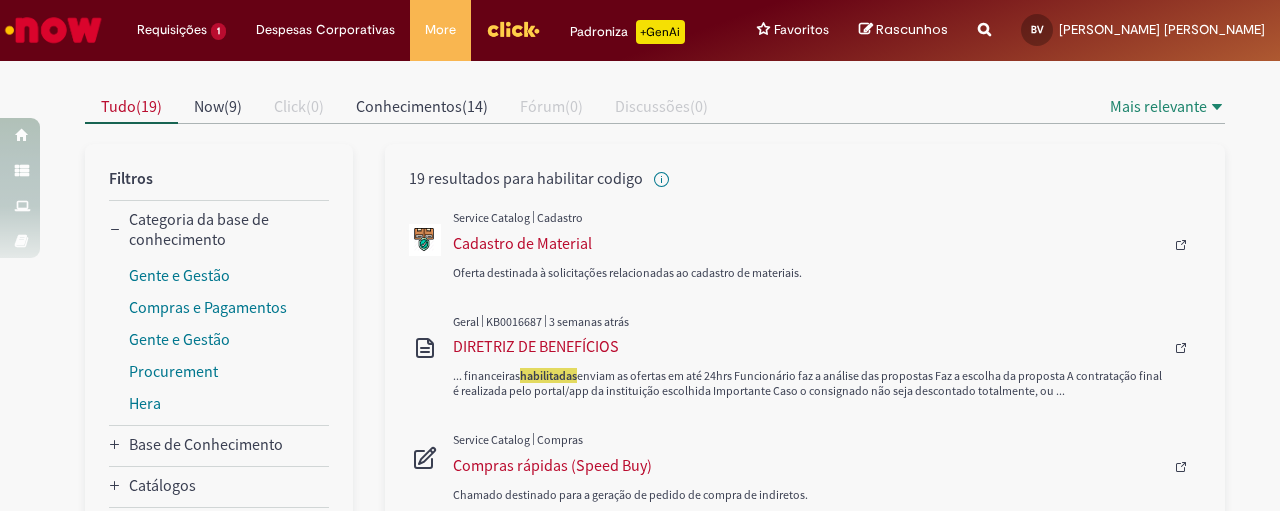scroll, scrollTop: 250, scrollLeft: 0, axis: vertical 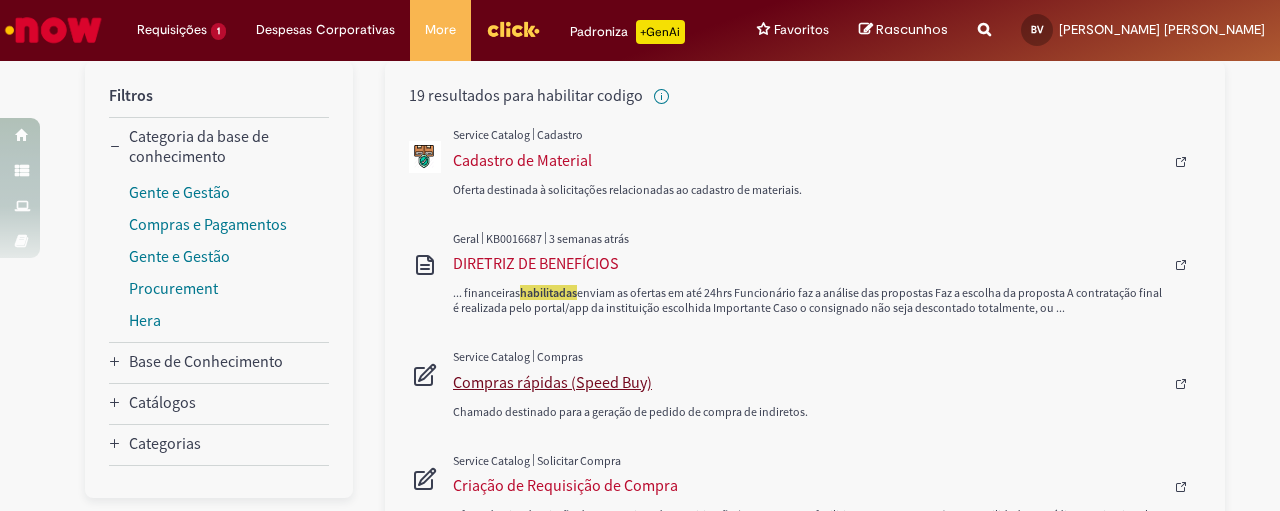 click on "Compras rápidas (Speed Buy)" at bounding box center (808, 382) 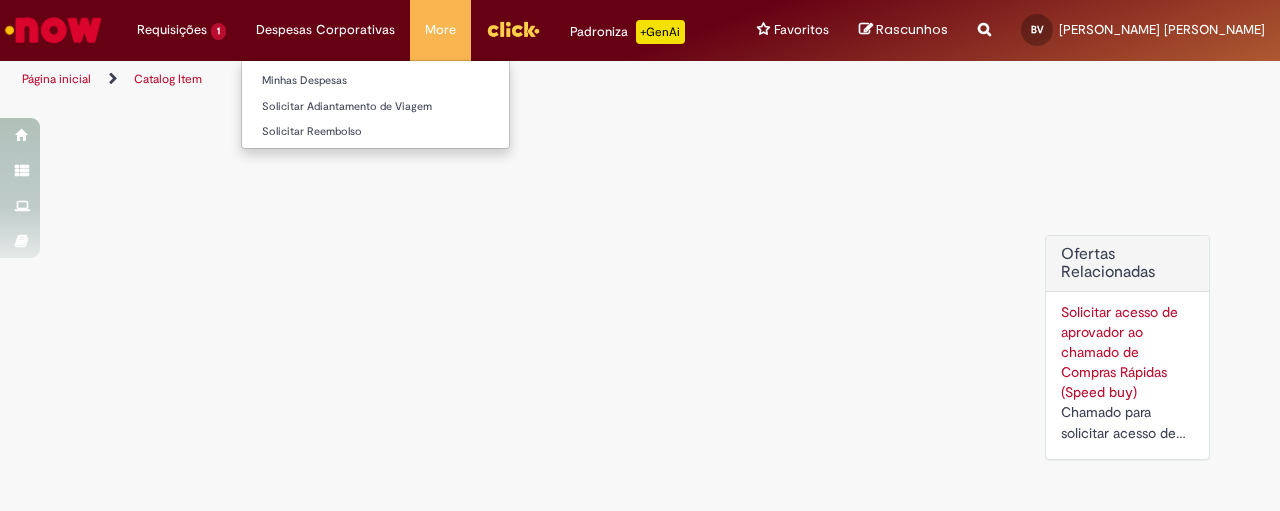 scroll, scrollTop: 0, scrollLeft: 0, axis: both 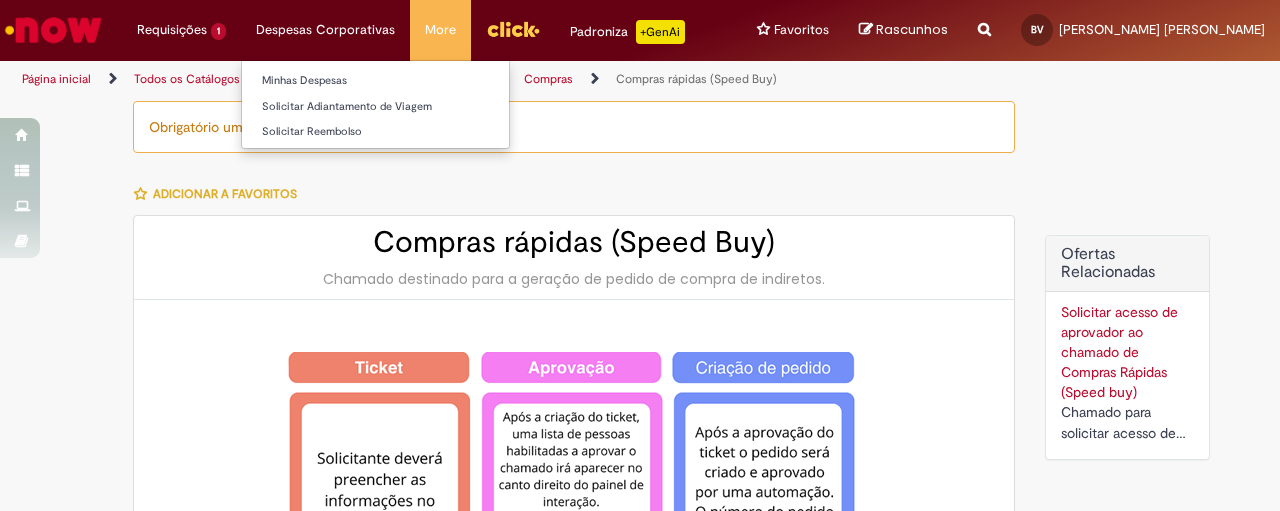 type on "********" 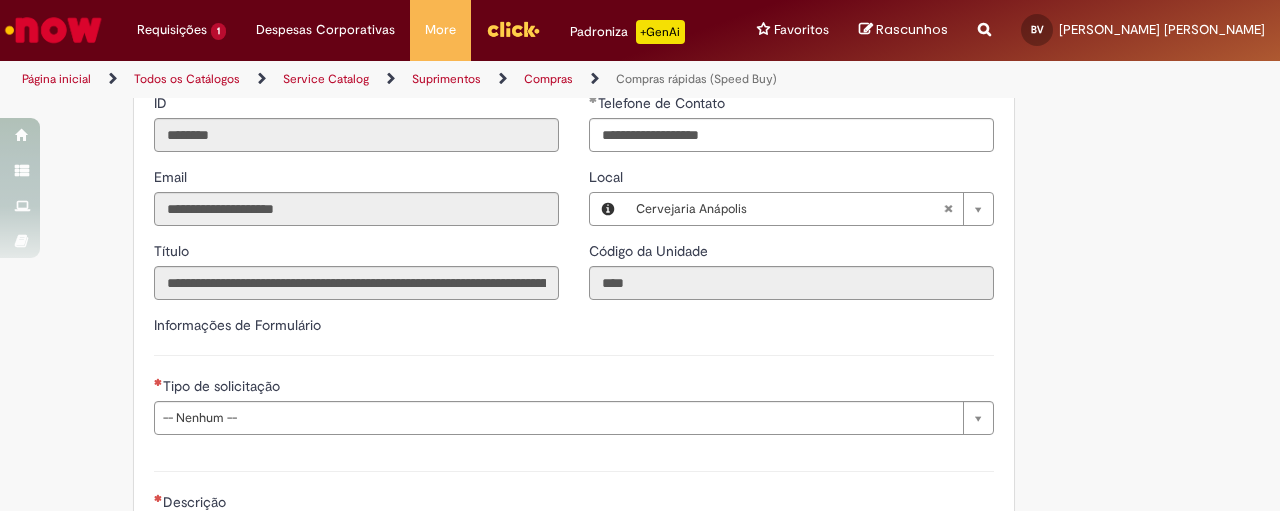 scroll, scrollTop: 2917, scrollLeft: 0, axis: vertical 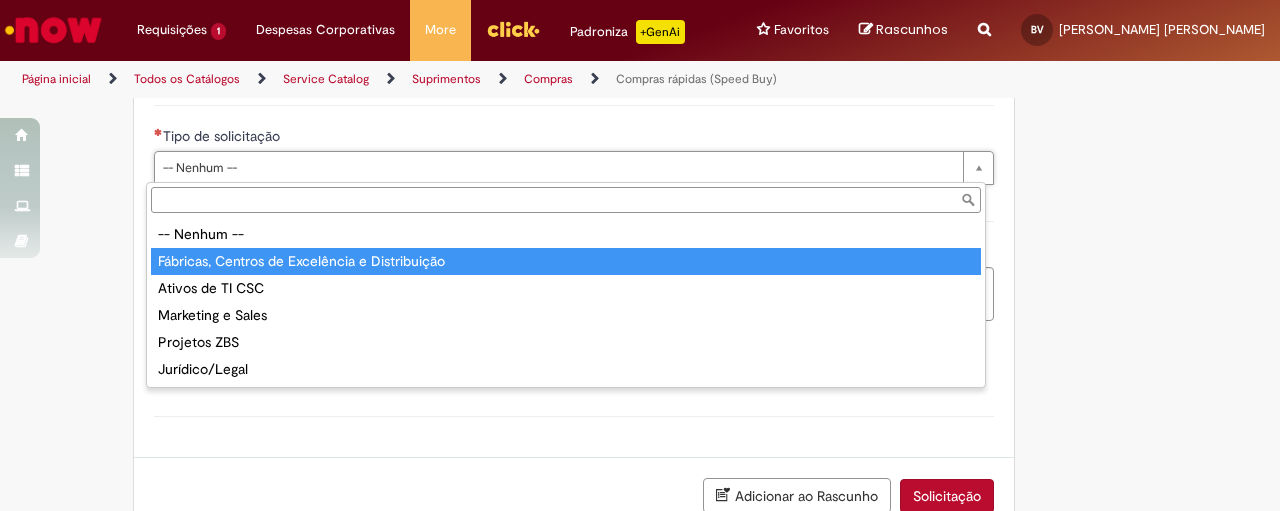type on "**********" 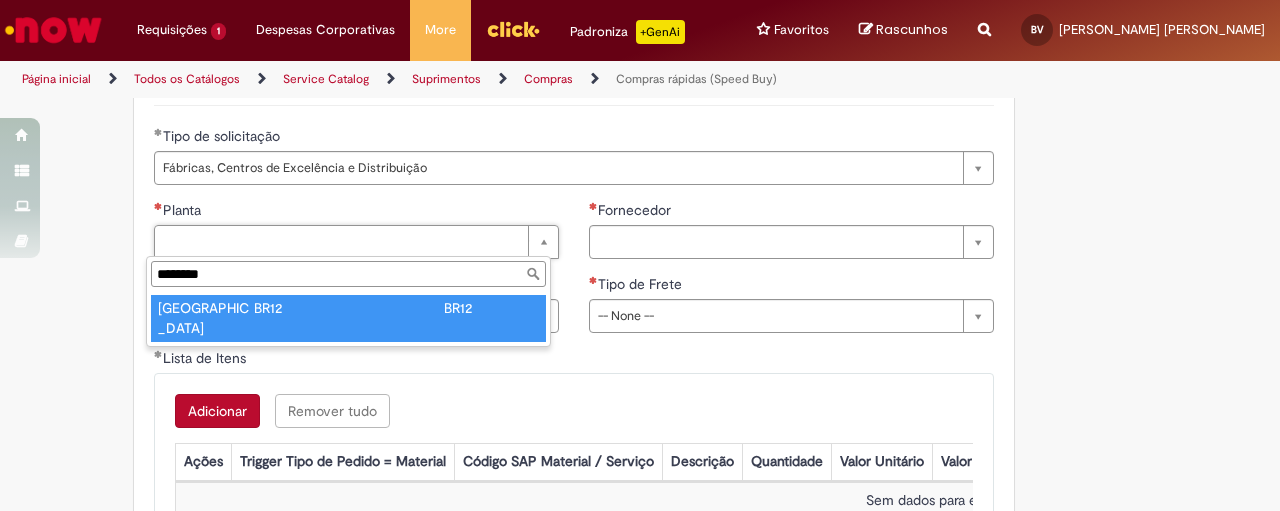 type on "********" 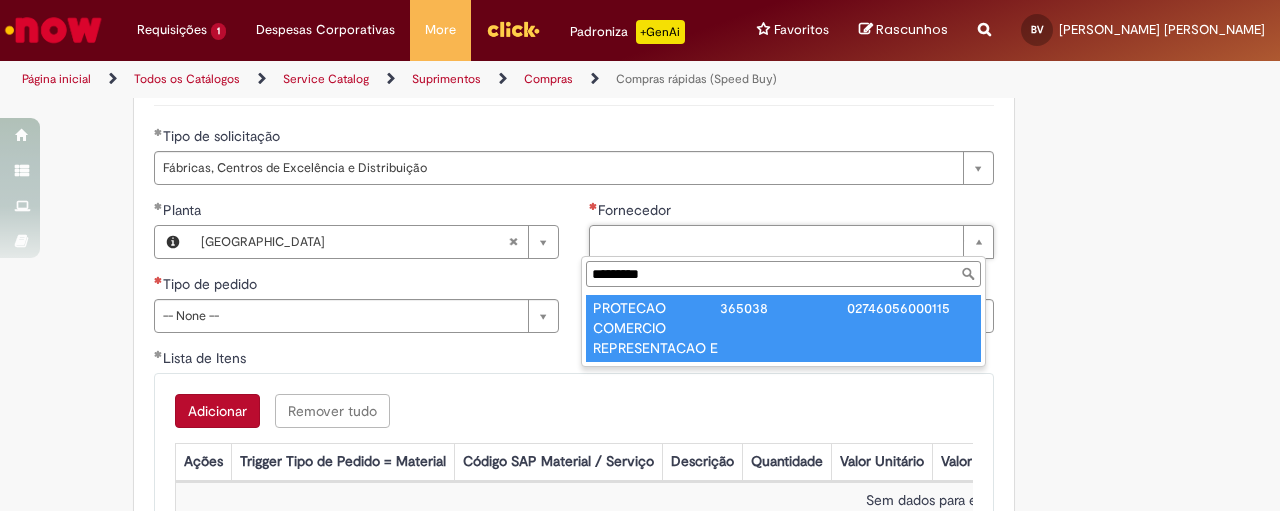 type on "*********" 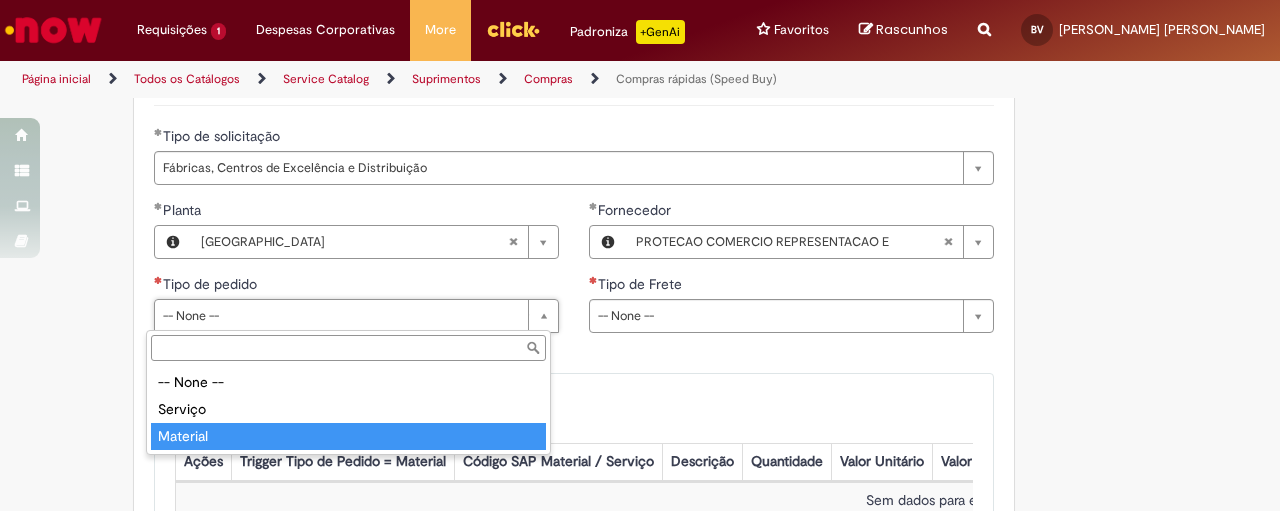 type on "********" 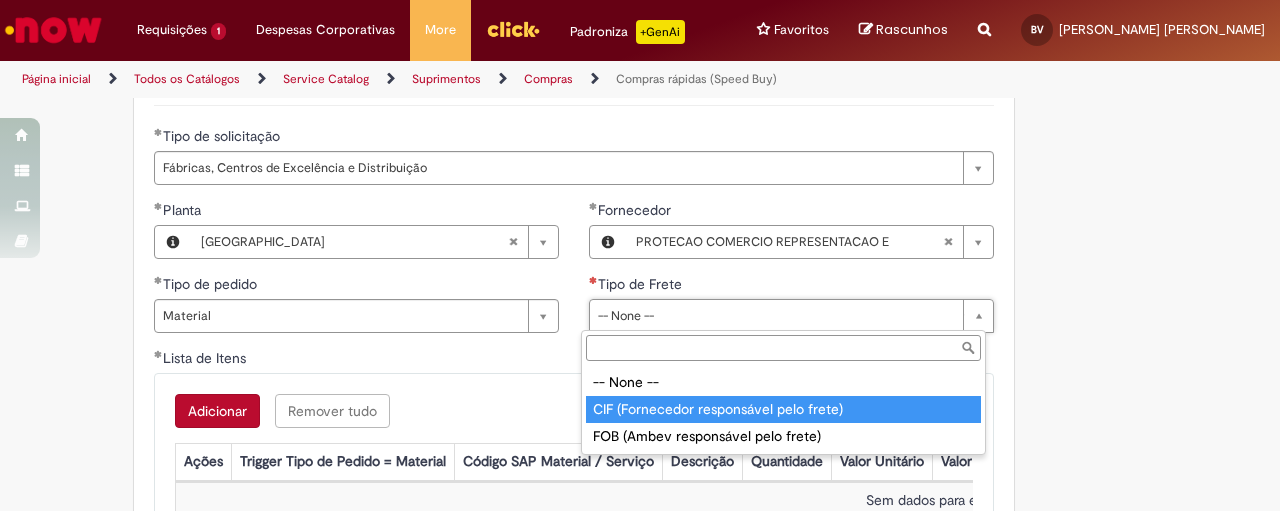 type on "**********" 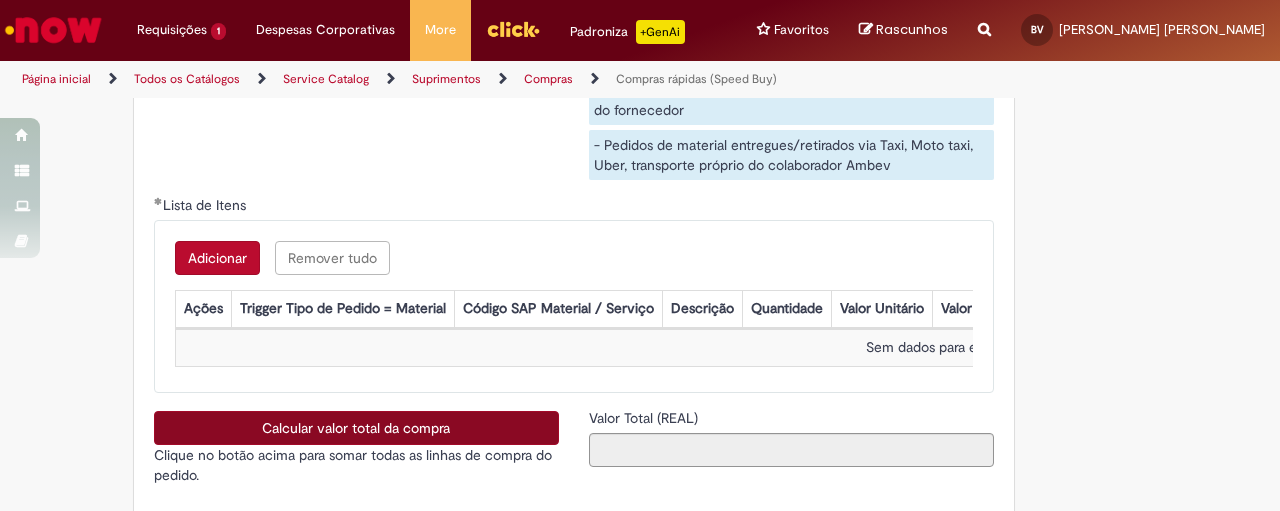 scroll, scrollTop: 3333, scrollLeft: 0, axis: vertical 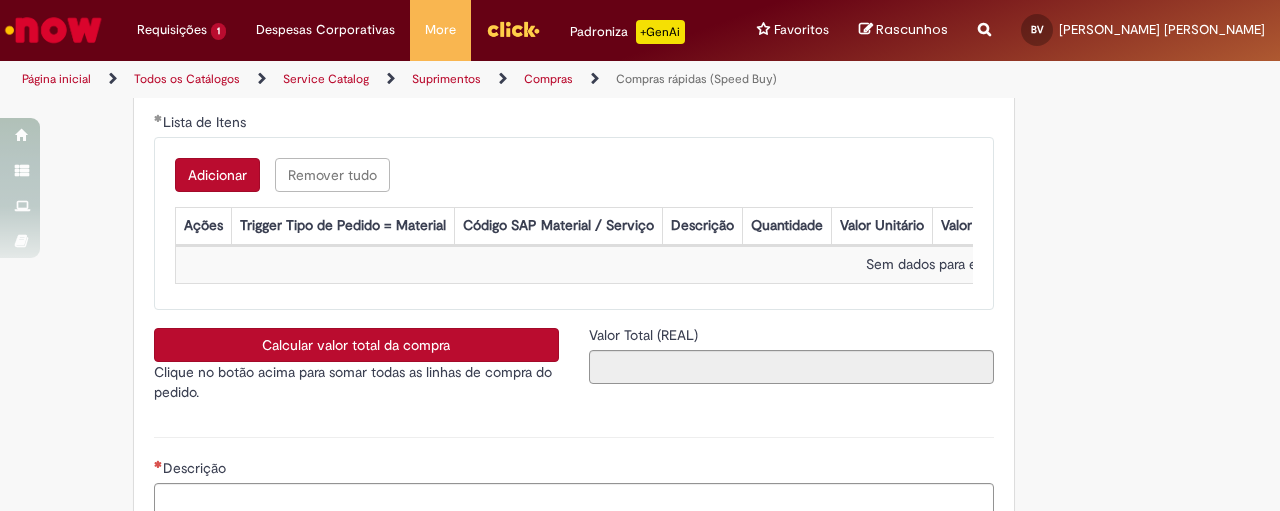 click on "Adicionar" at bounding box center [217, 175] 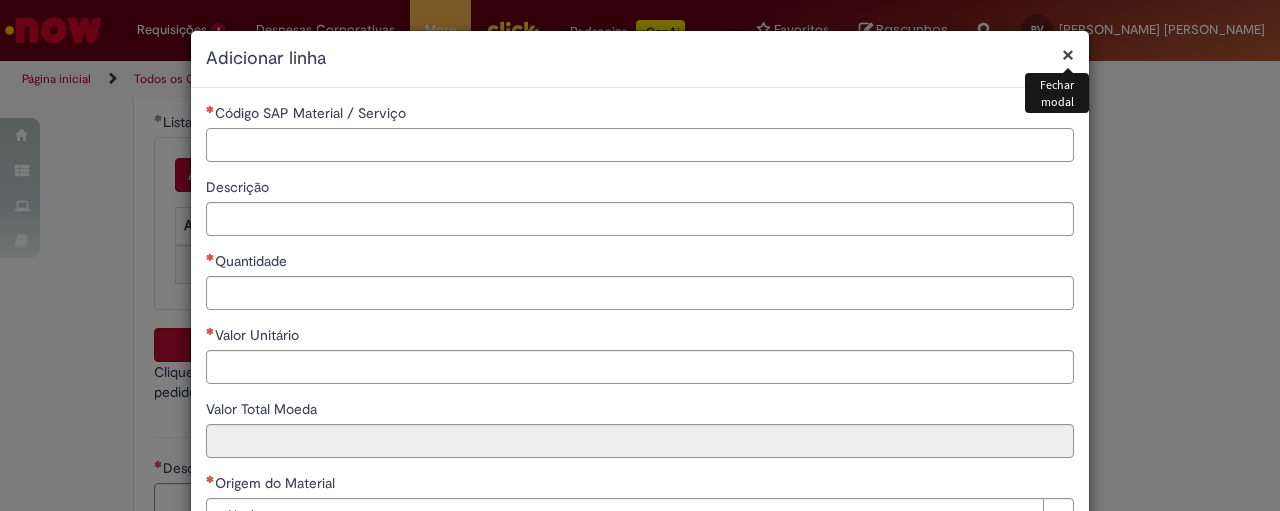 click on "Código SAP Material / Serviço" at bounding box center [640, 145] 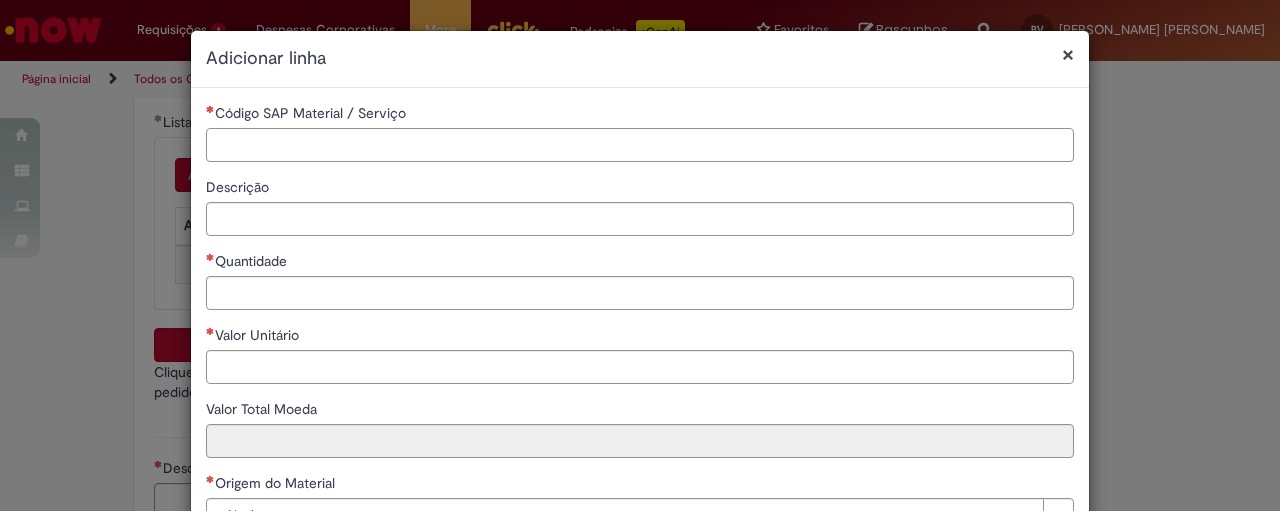 paste on "********" 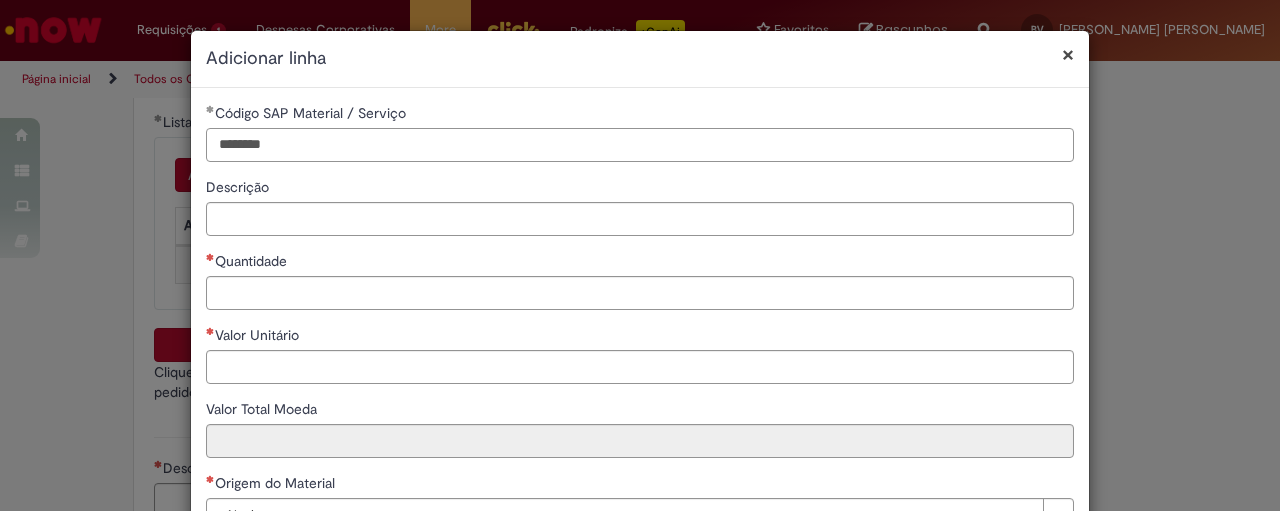 type on "********" 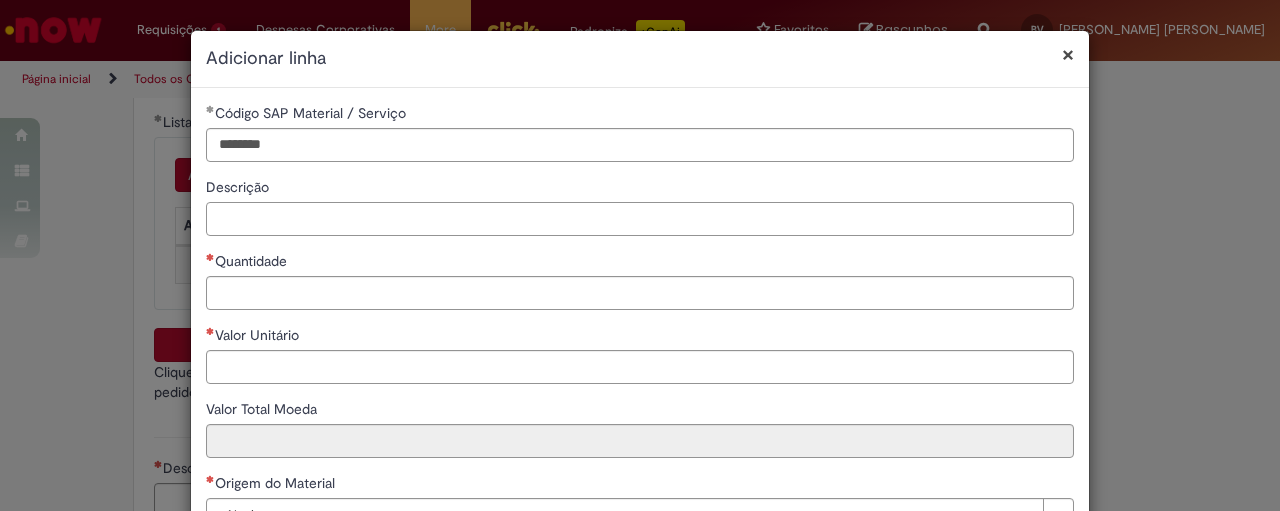 click on "Descrição" at bounding box center [640, 219] 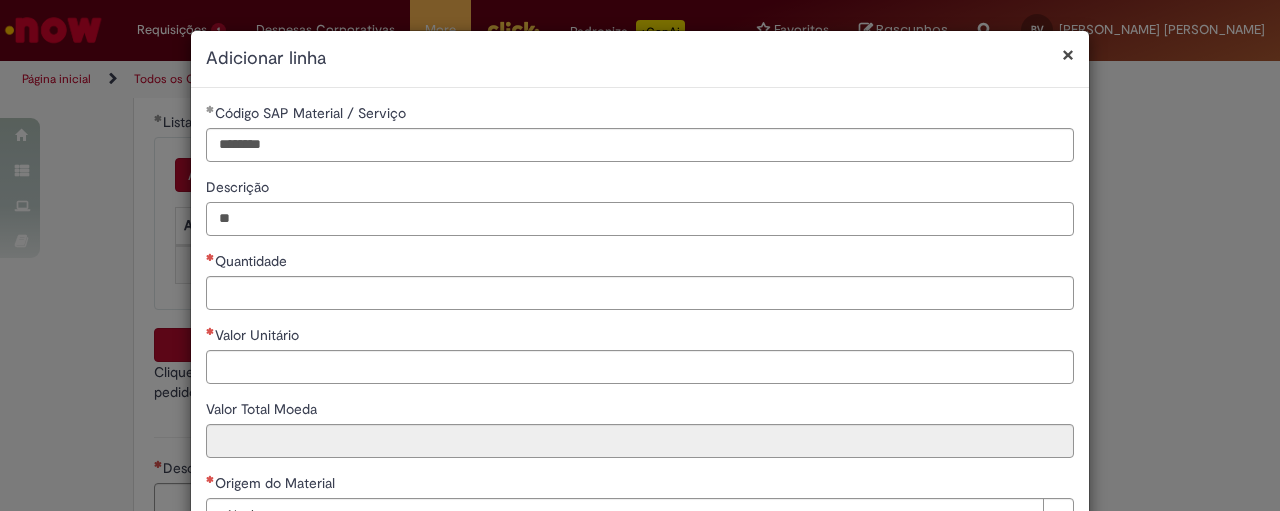 type on "*" 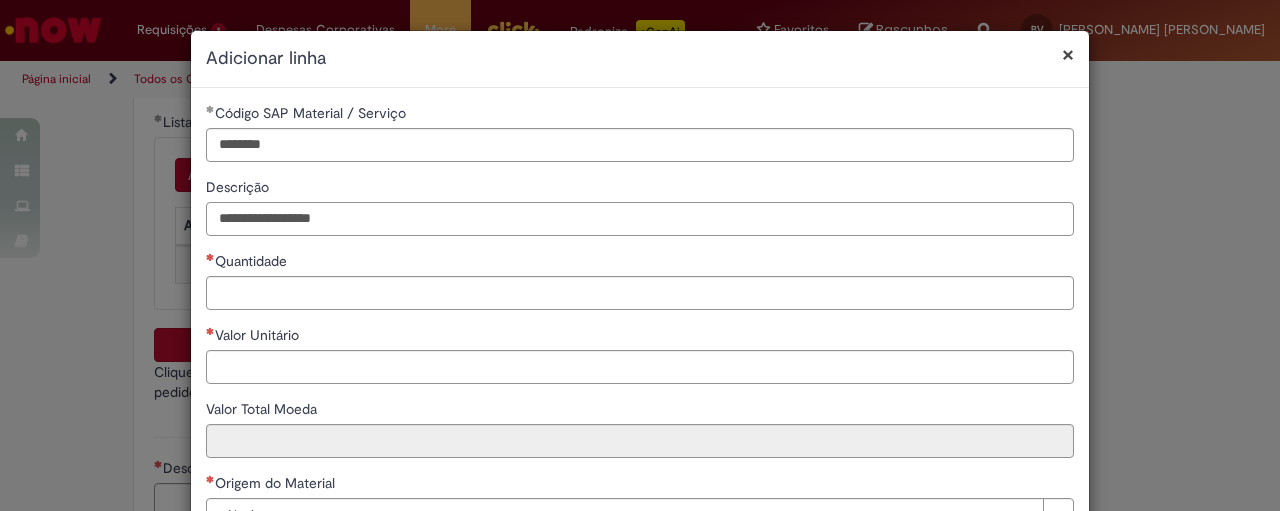 type on "**********" 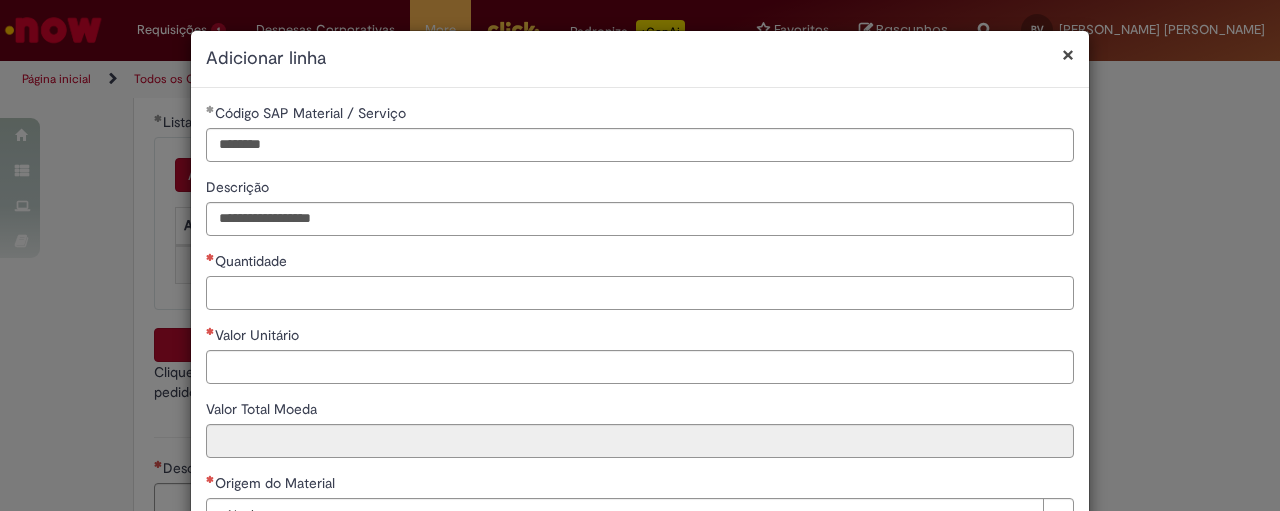 click on "Quantidade" at bounding box center (640, 293) 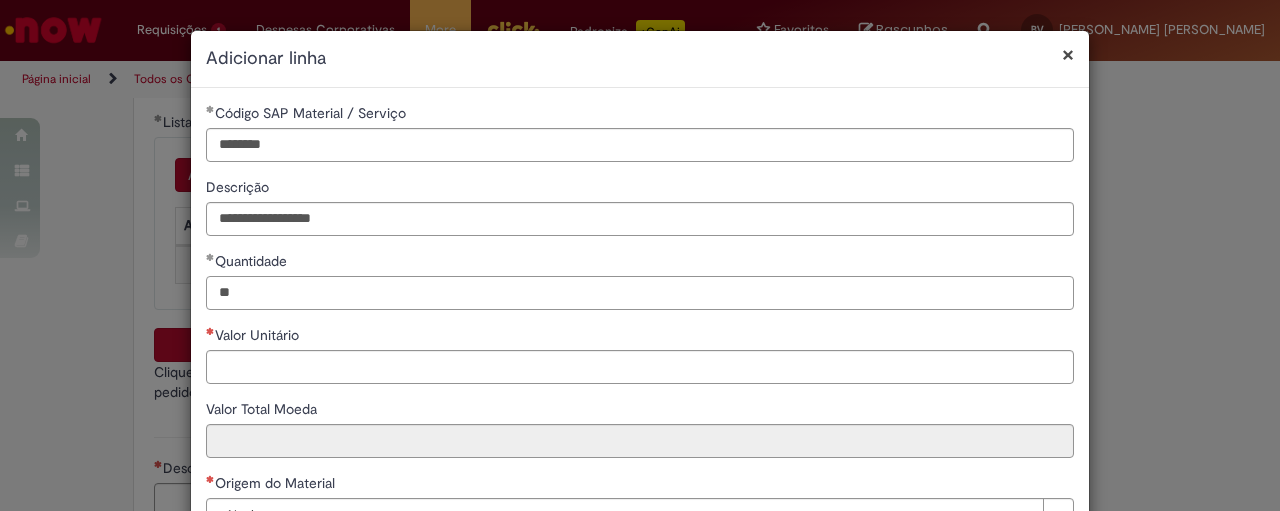 type on "**" 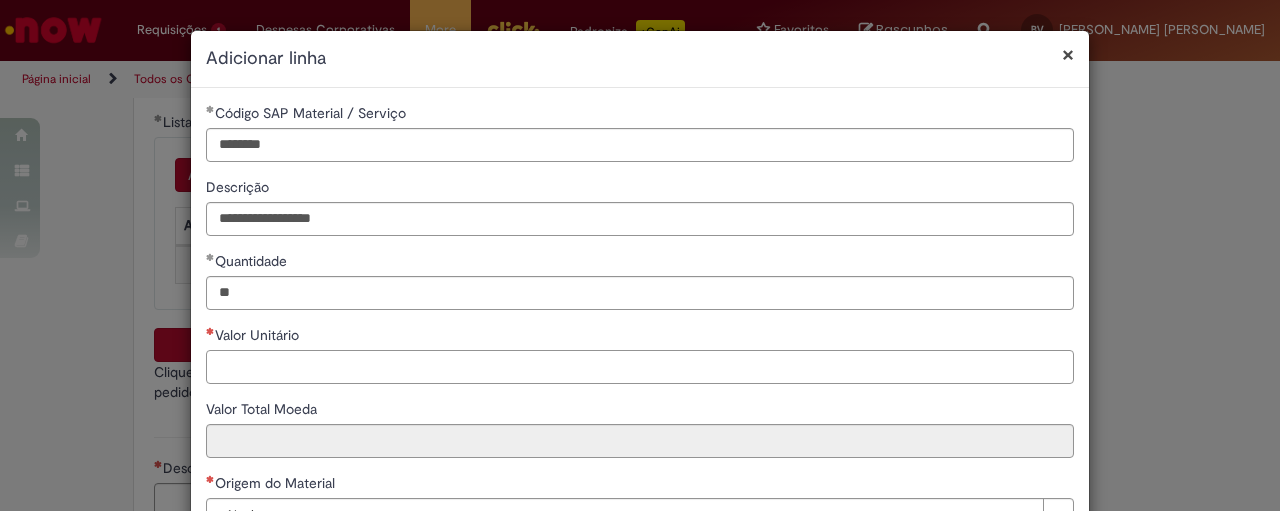 click on "Valor Unitário" at bounding box center (640, 367) 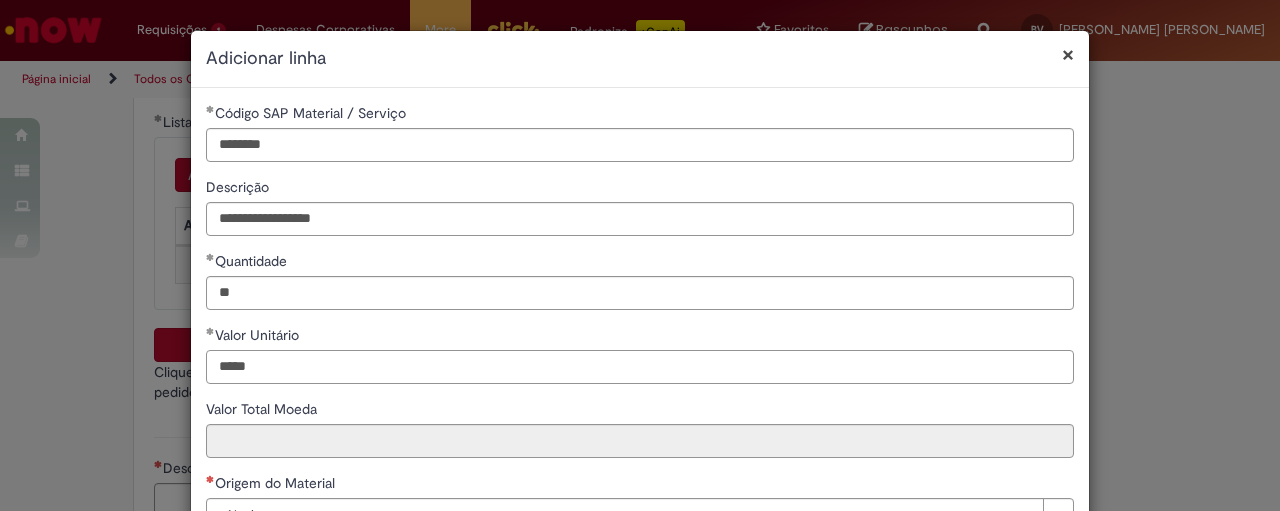 type on "*****" 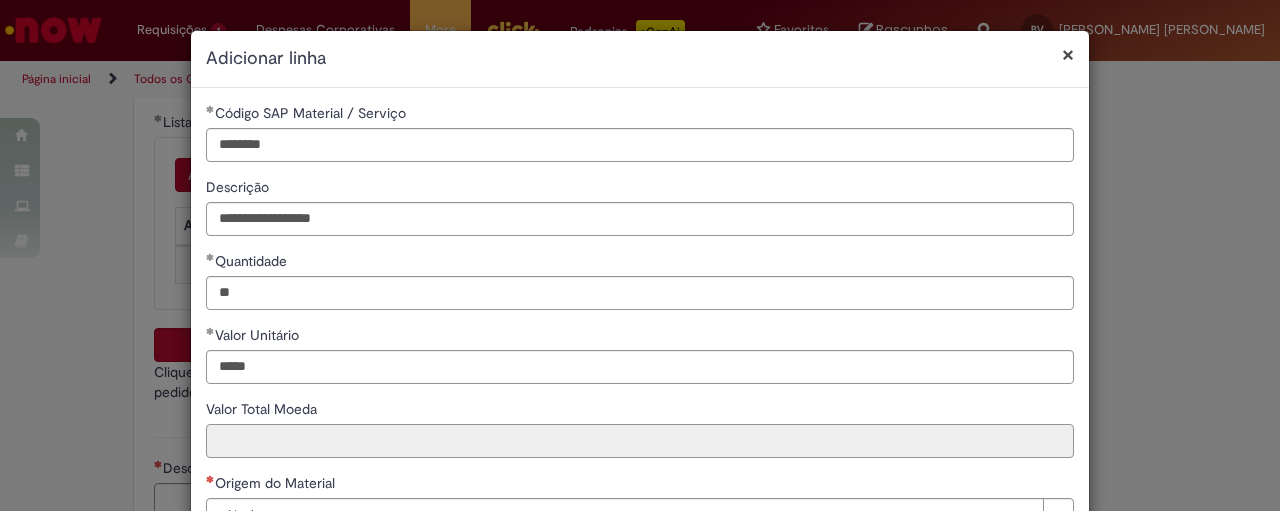 type on "********" 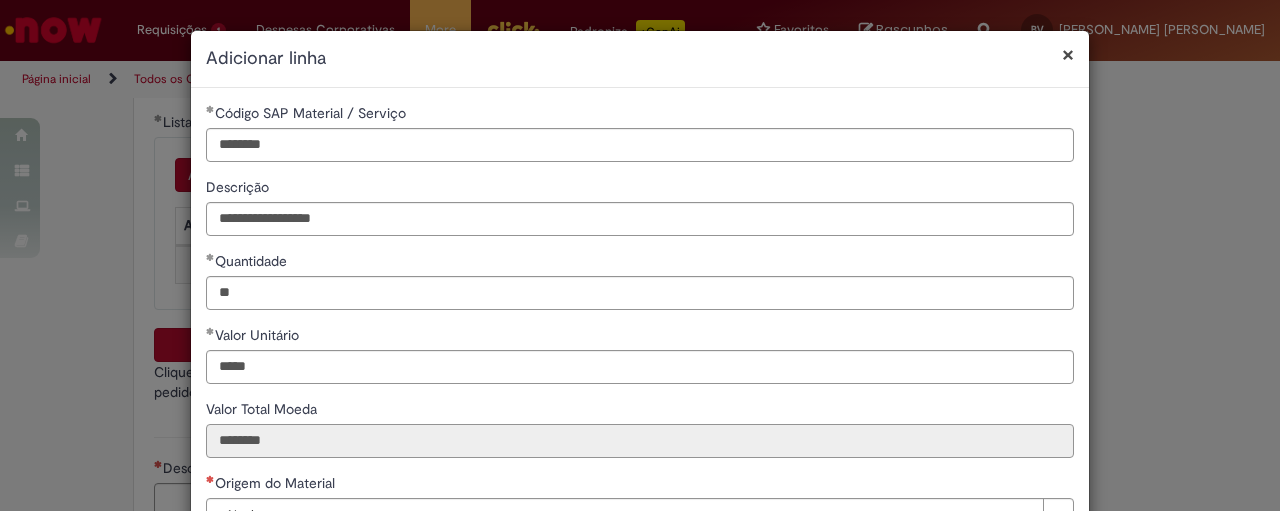 scroll, scrollTop: 167, scrollLeft: 0, axis: vertical 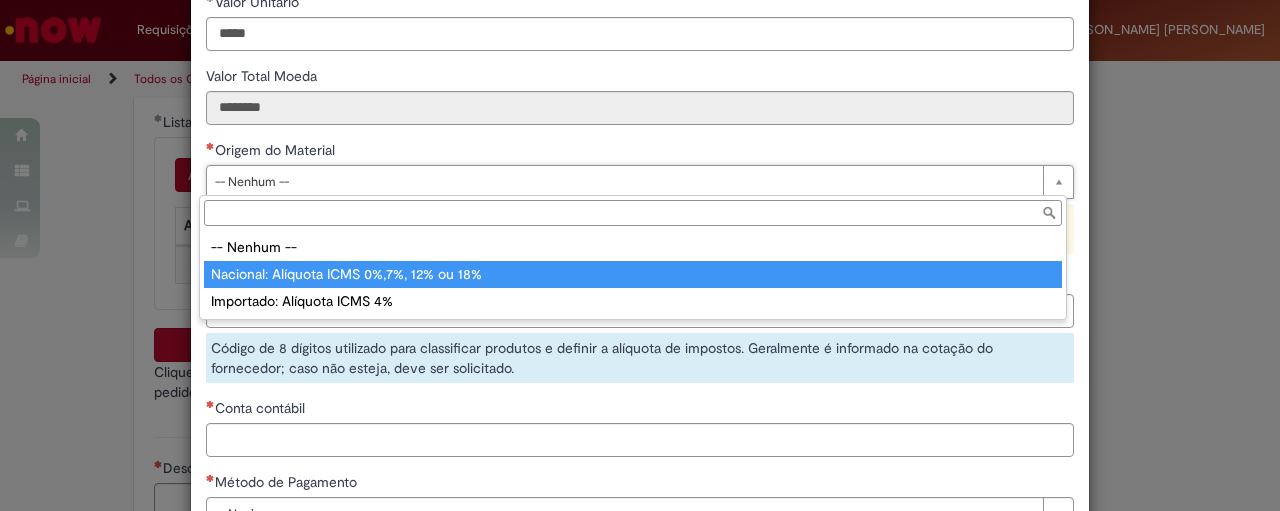 type on "**********" 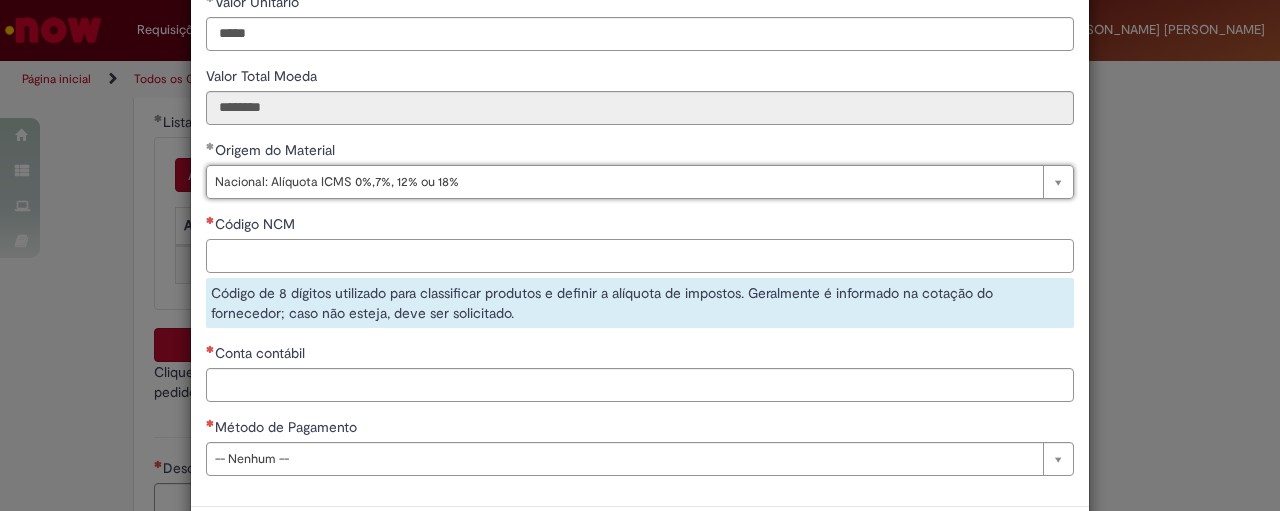 click on "Código NCM" at bounding box center (640, 256) 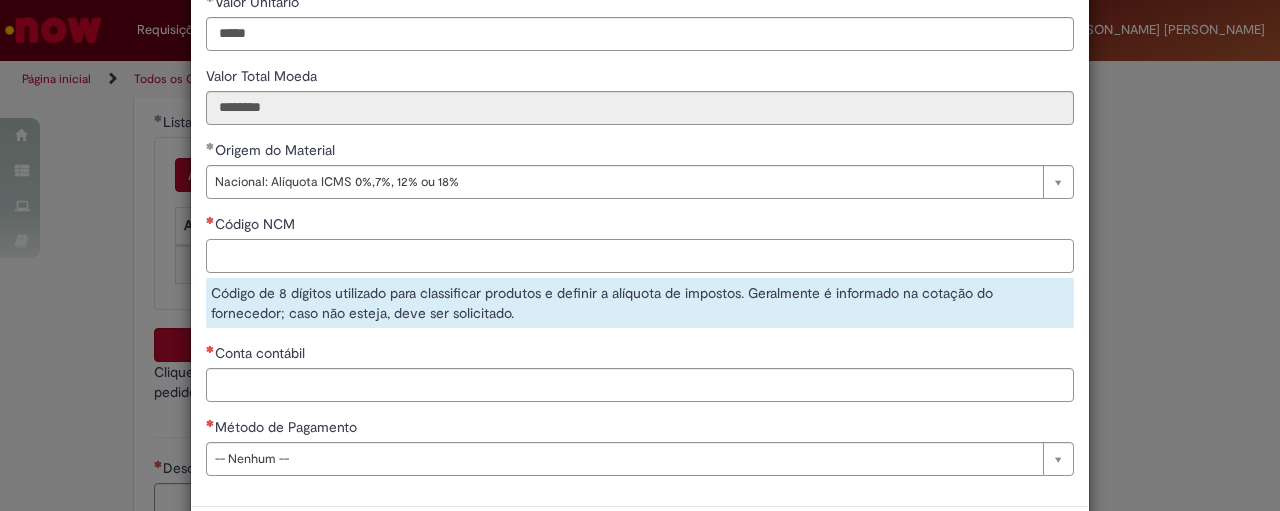 paste on "********" 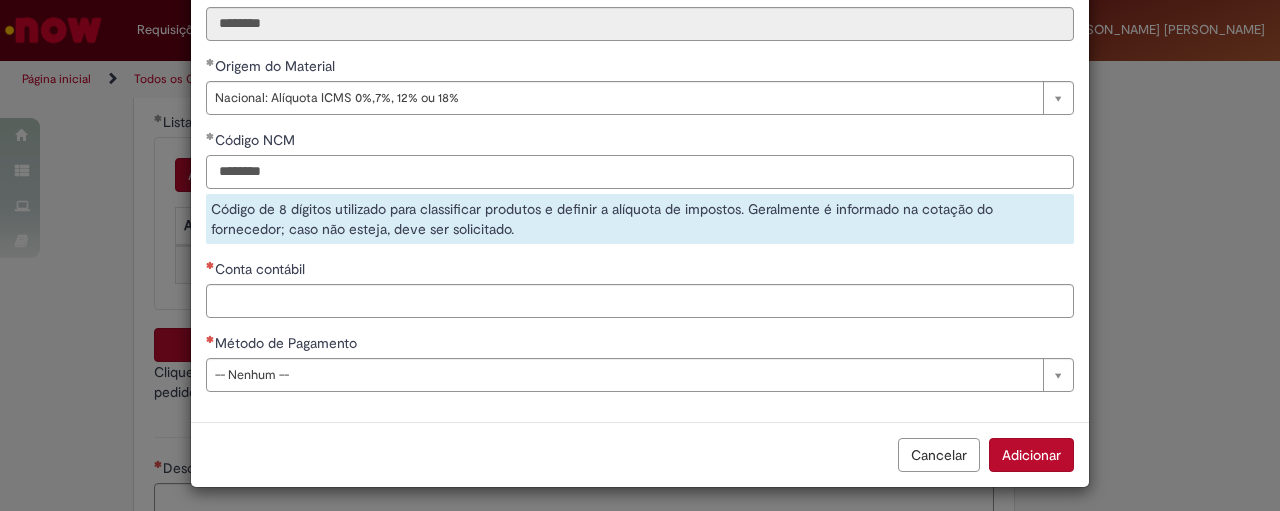 type on "********" 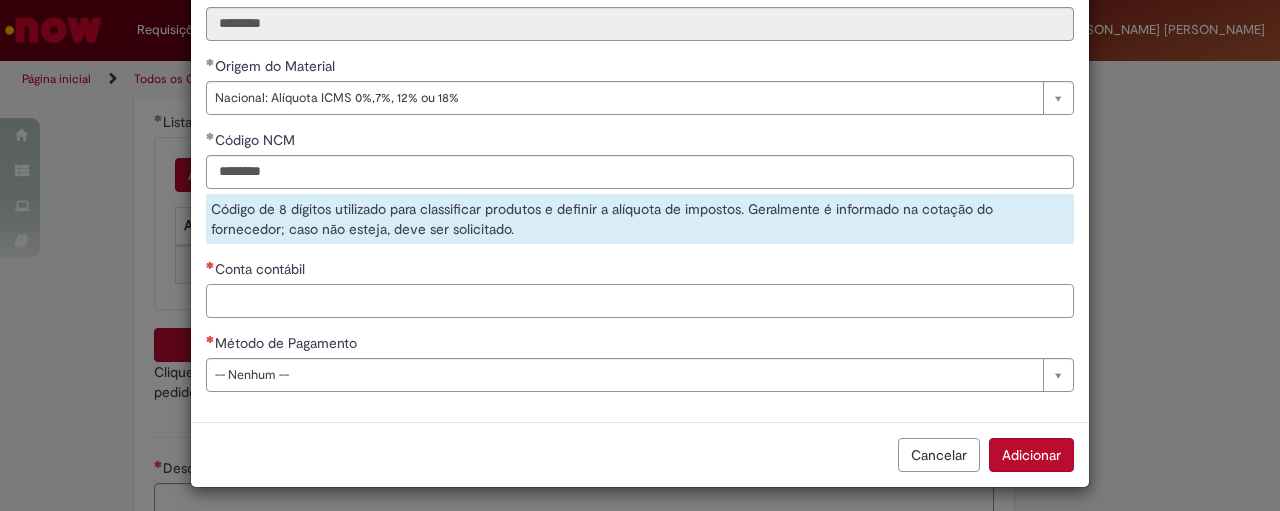 click on "Conta contábil" at bounding box center (640, 301) 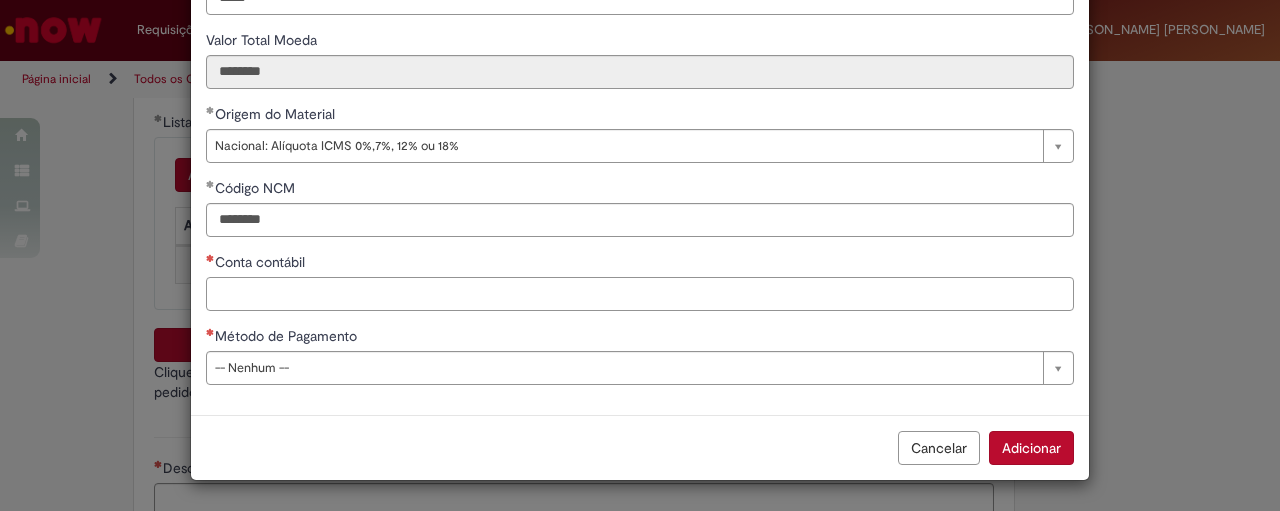 paste on "********" 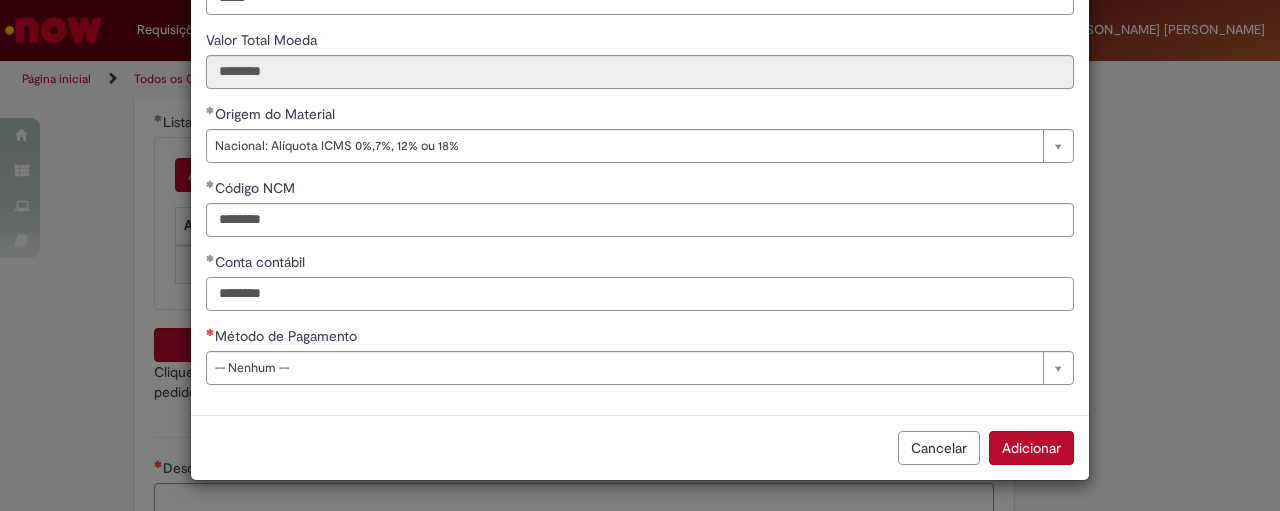 type on "********" 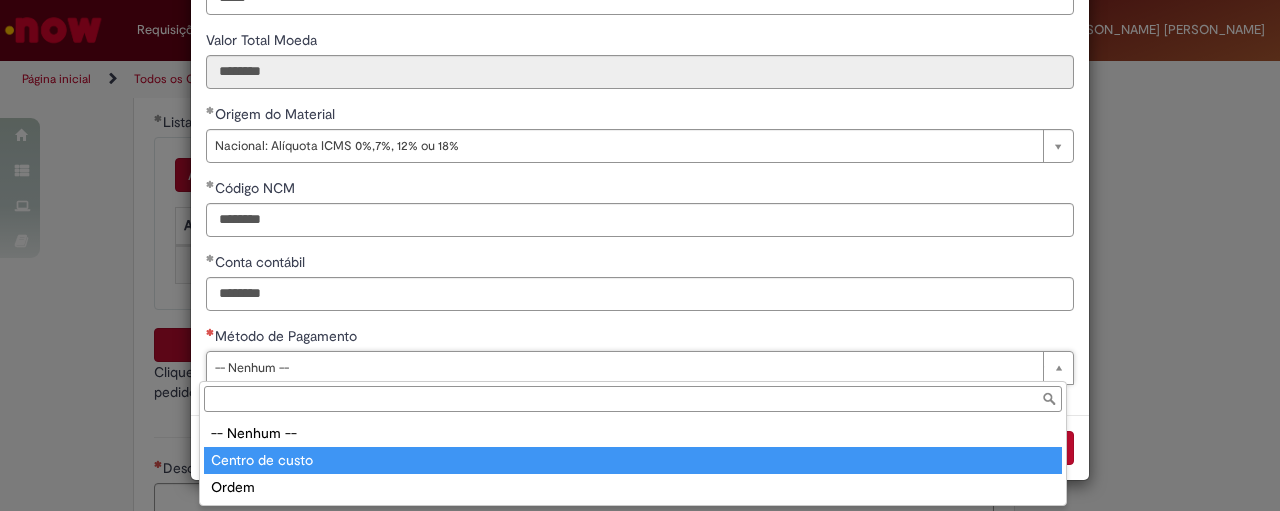 type on "**********" 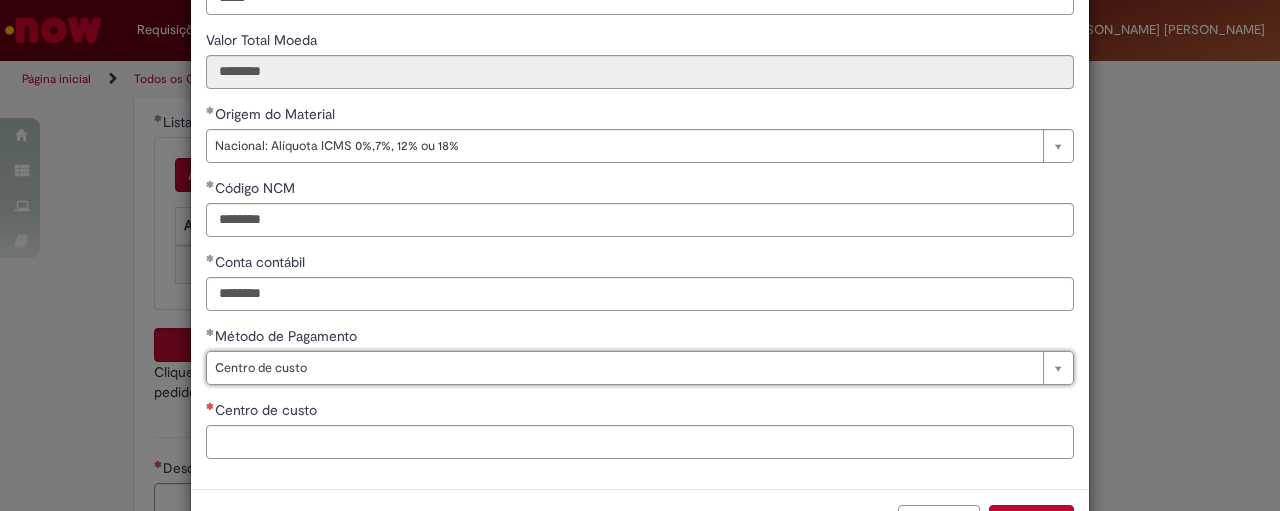 scroll, scrollTop: 443, scrollLeft: 0, axis: vertical 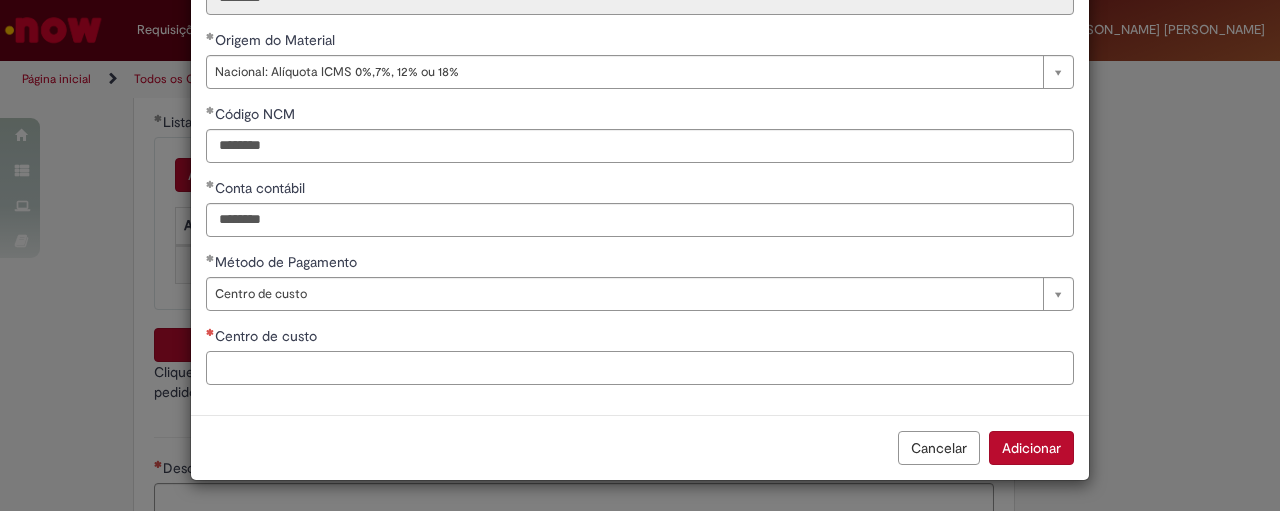 click on "Centro de custo" at bounding box center (640, 368) 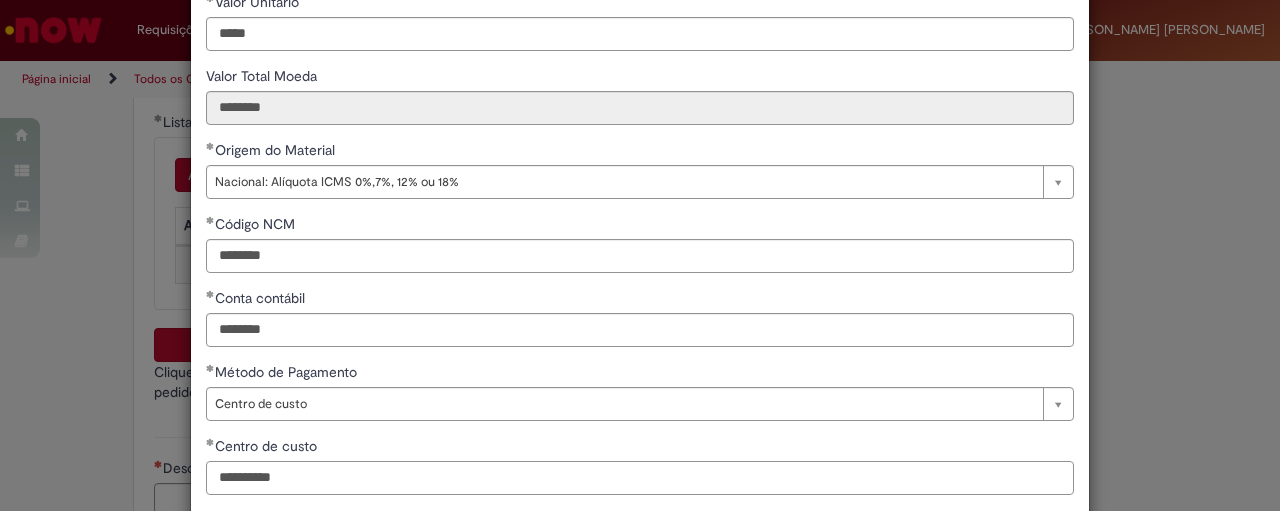 scroll, scrollTop: 443, scrollLeft: 0, axis: vertical 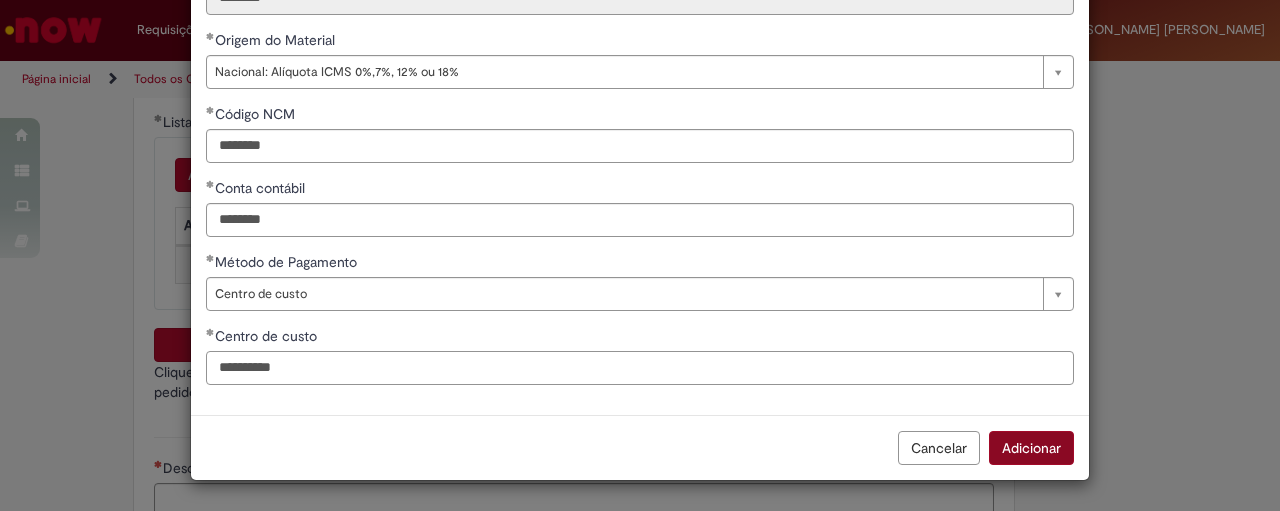 type on "**********" 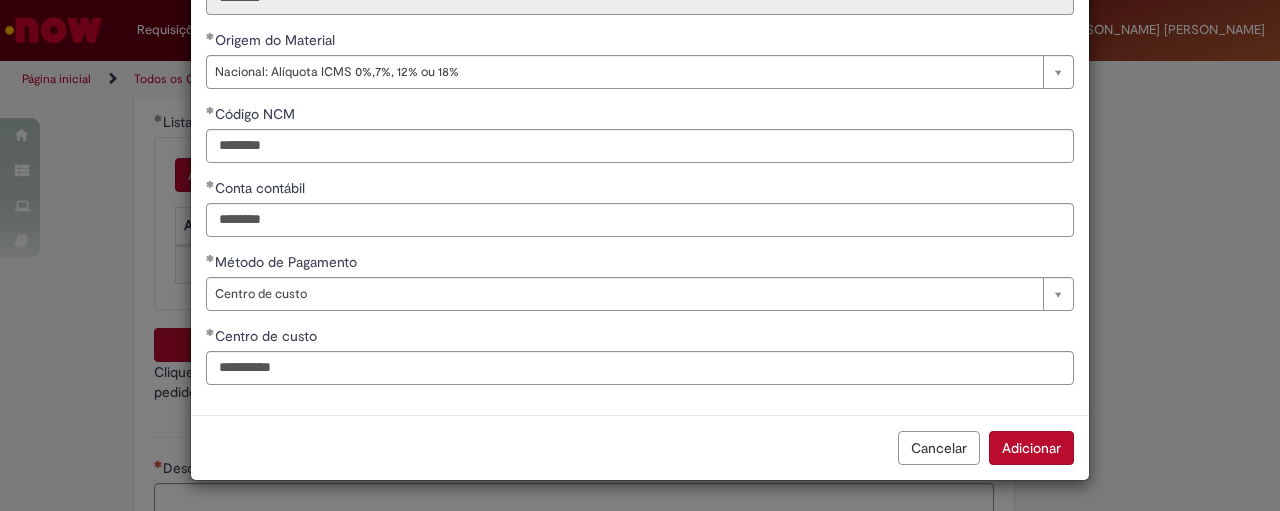 click on "Adicionar" at bounding box center [1031, 448] 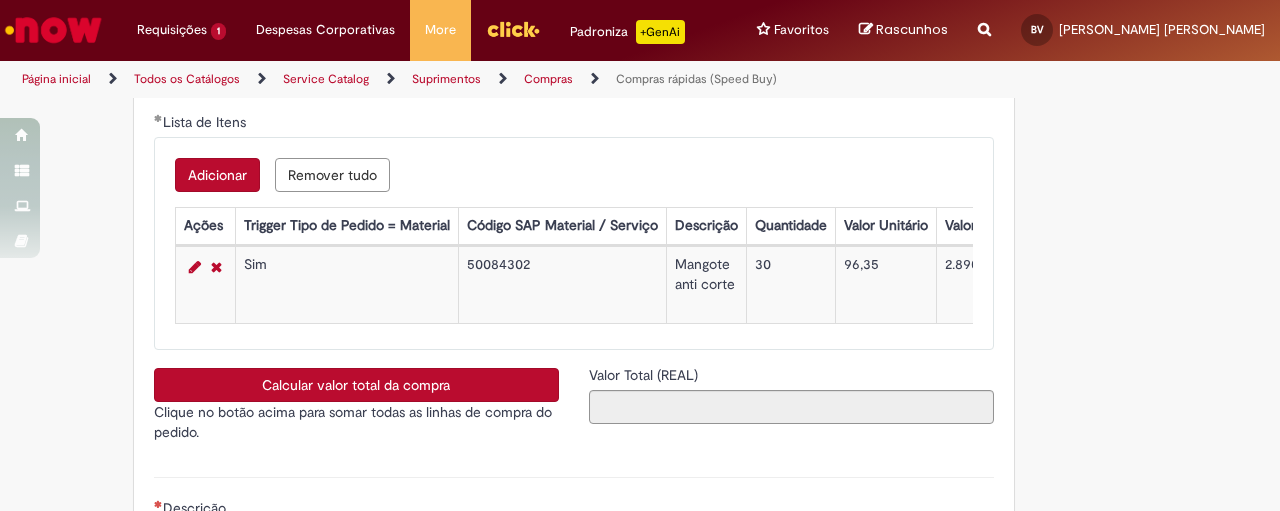 click on "Calcular valor total da compra" at bounding box center (356, 385) 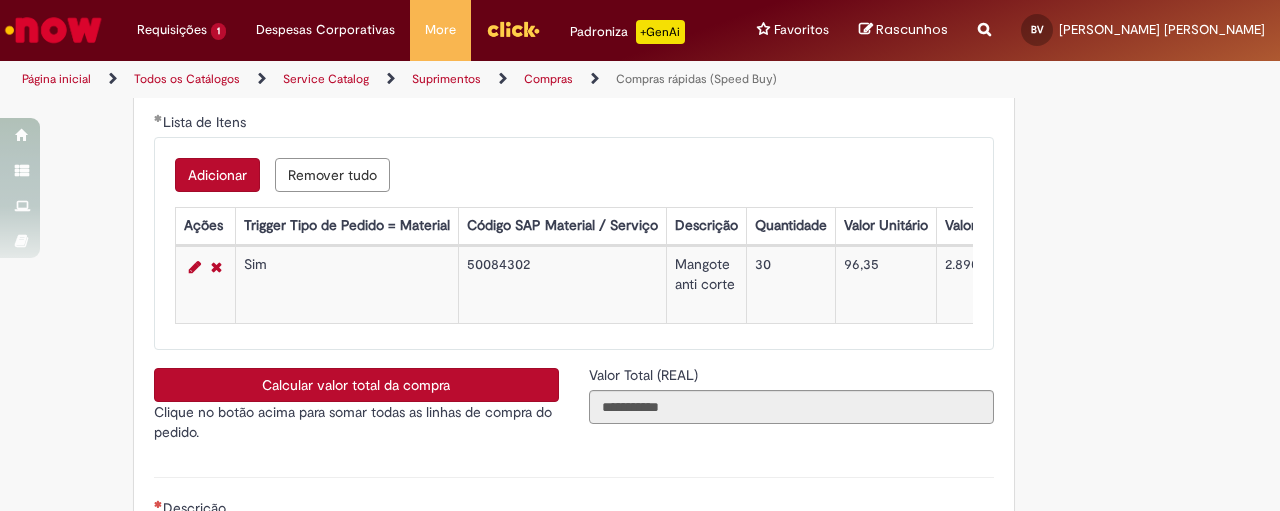 scroll, scrollTop: 3667, scrollLeft: 0, axis: vertical 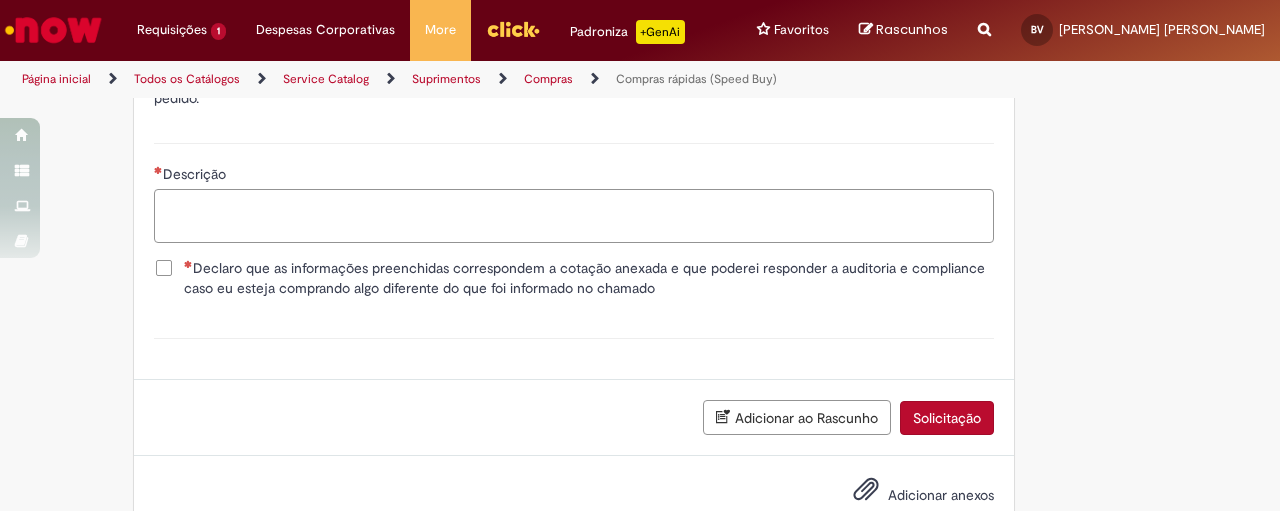 click on "Descrição" at bounding box center (574, 216) 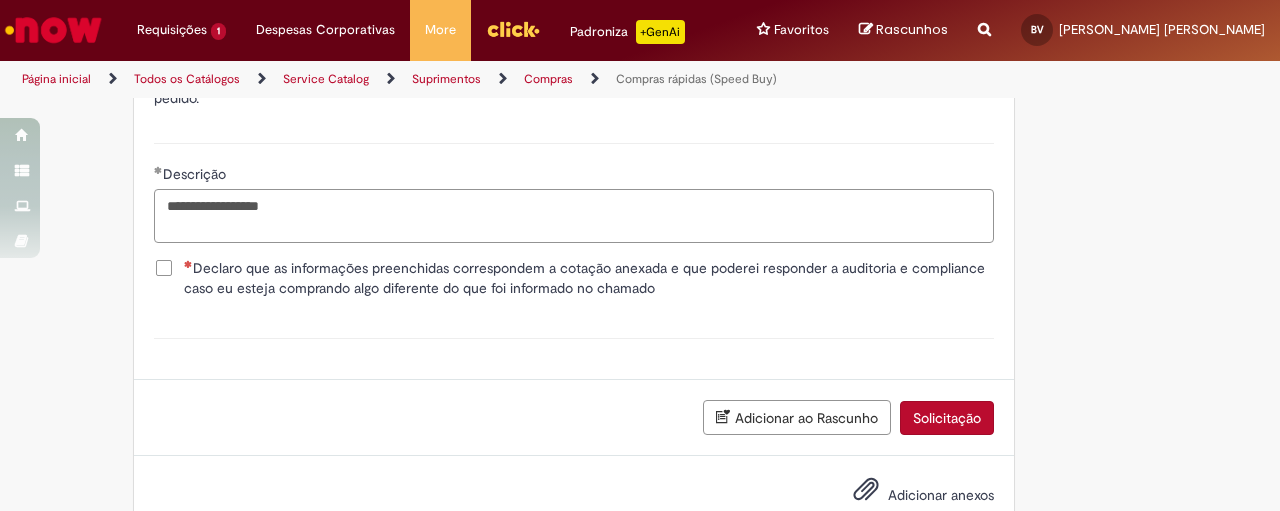 type on "**********" 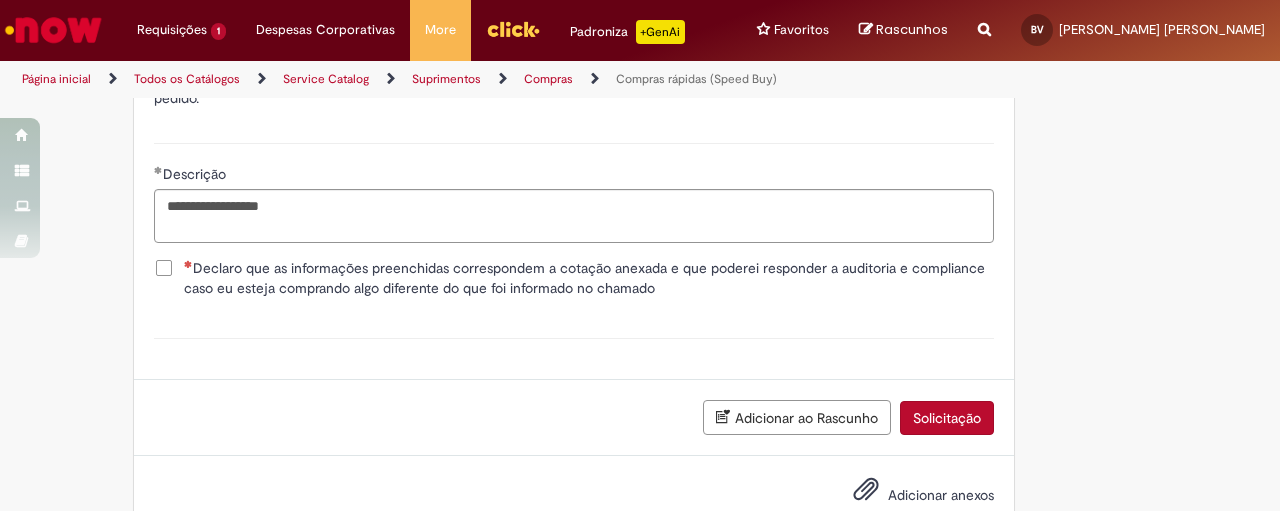 click on "Declaro que as informações preenchidas correspondem a cotação anexada e que poderei responder a auditoria e compliance caso eu esteja comprando algo diferente do que foi informado no chamado" at bounding box center (589, 278) 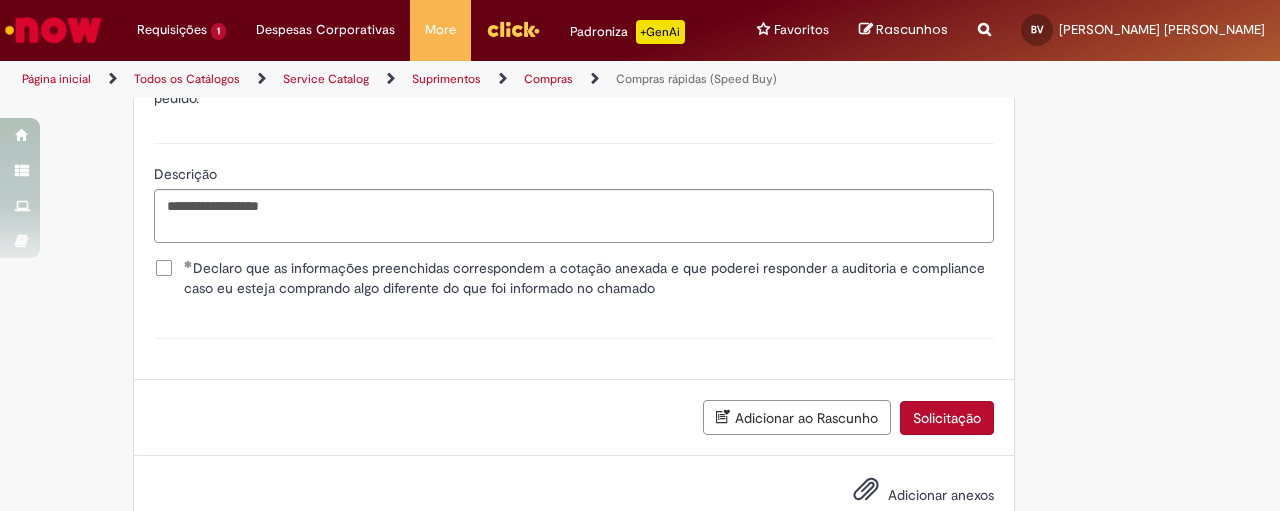 scroll, scrollTop: 3737, scrollLeft: 0, axis: vertical 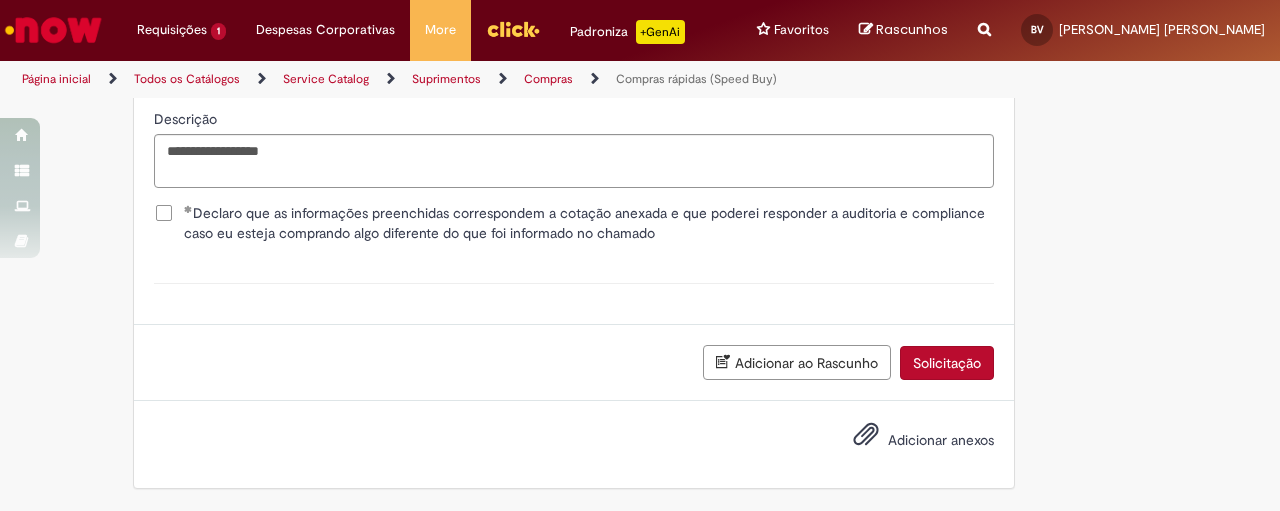 click on "Adicionar anexos" at bounding box center [941, 440] 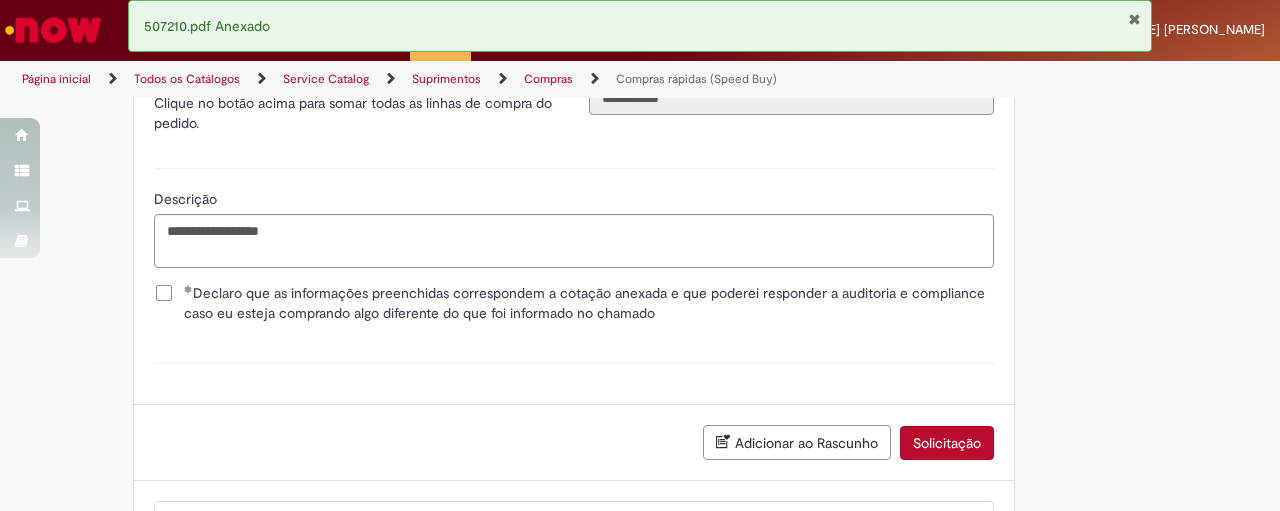 scroll, scrollTop: 3809, scrollLeft: 0, axis: vertical 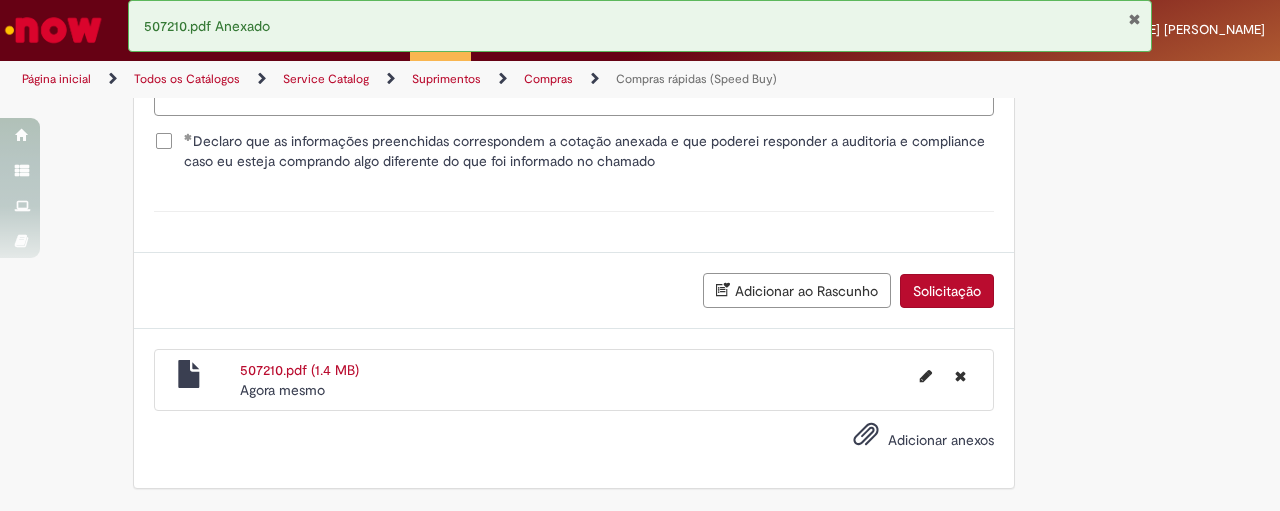 click on "Solicitação" at bounding box center (947, 291) 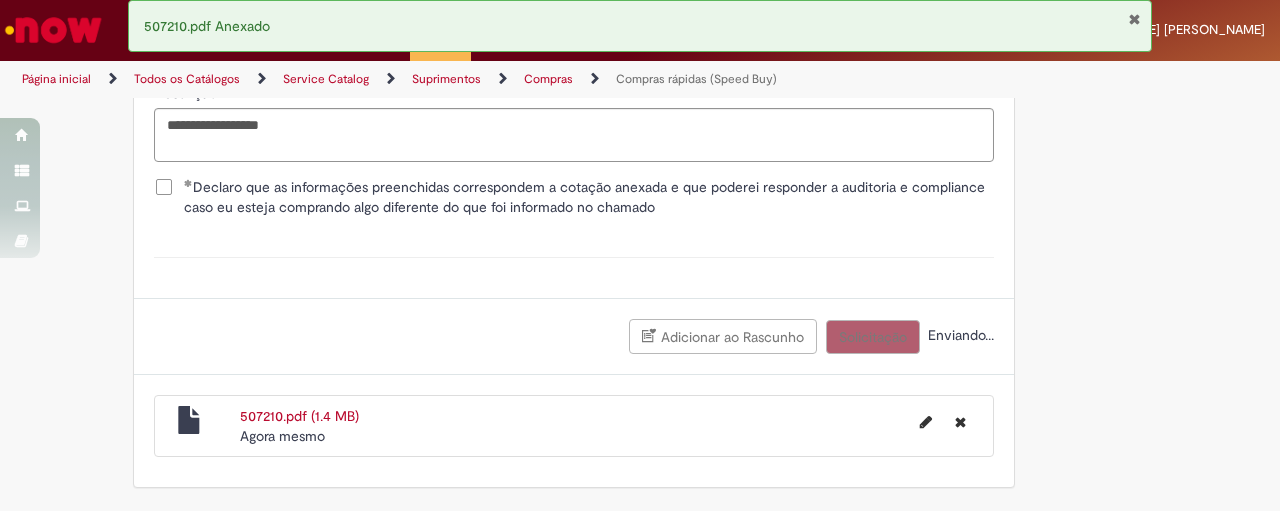scroll, scrollTop: 2333, scrollLeft: 0, axis: vertical 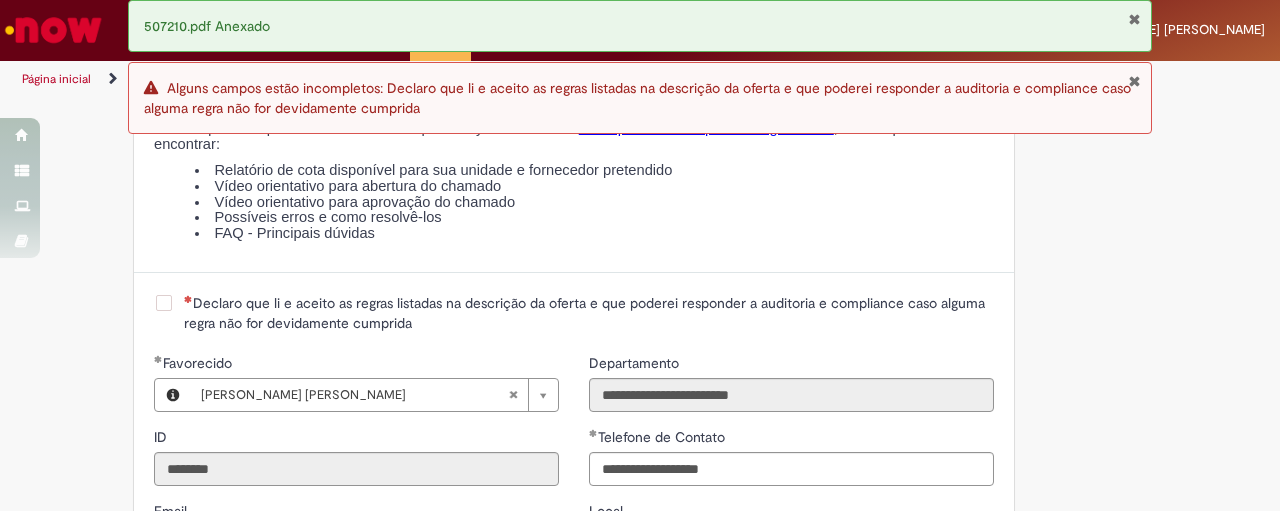 click on "Declaro que li e aceito as regras listadas na descrição da oferta e que poderei responder a auditoria e compliance caso alguma regra não for devidamente cumprida" at bounding box center [589, 313] 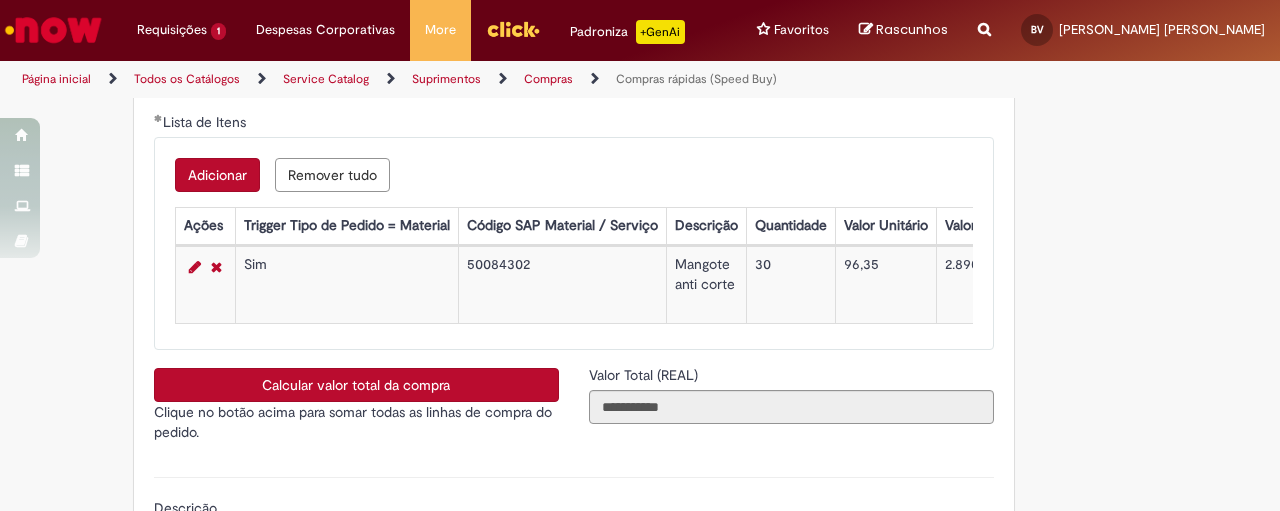 scroll, scrollTop: 3666, scrollLeft: 0, axis: vertical 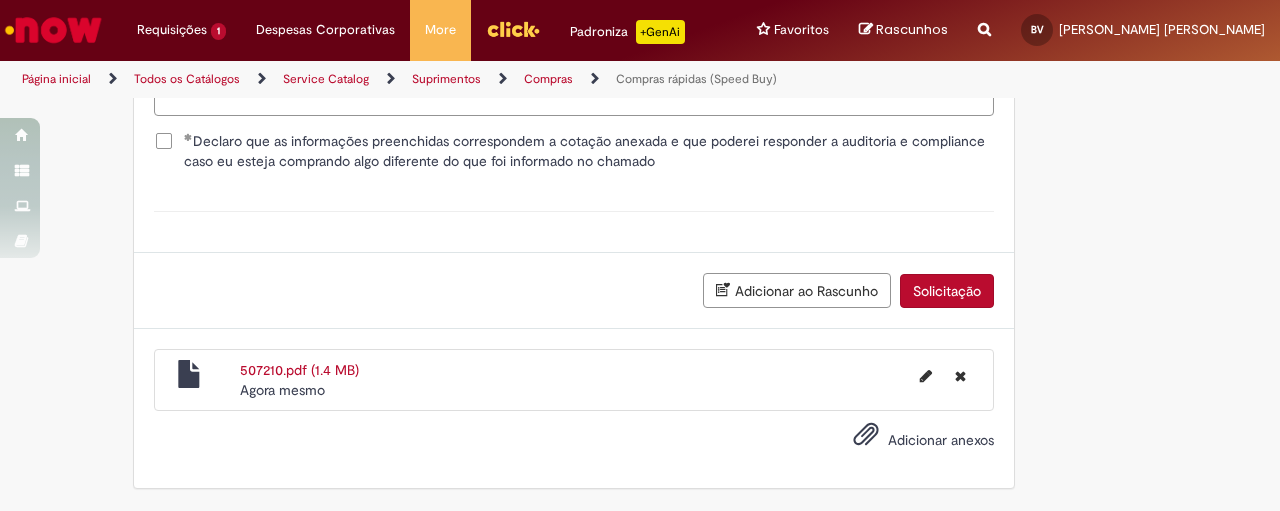 click on "Solicitação" at bounding box center (947, 291) 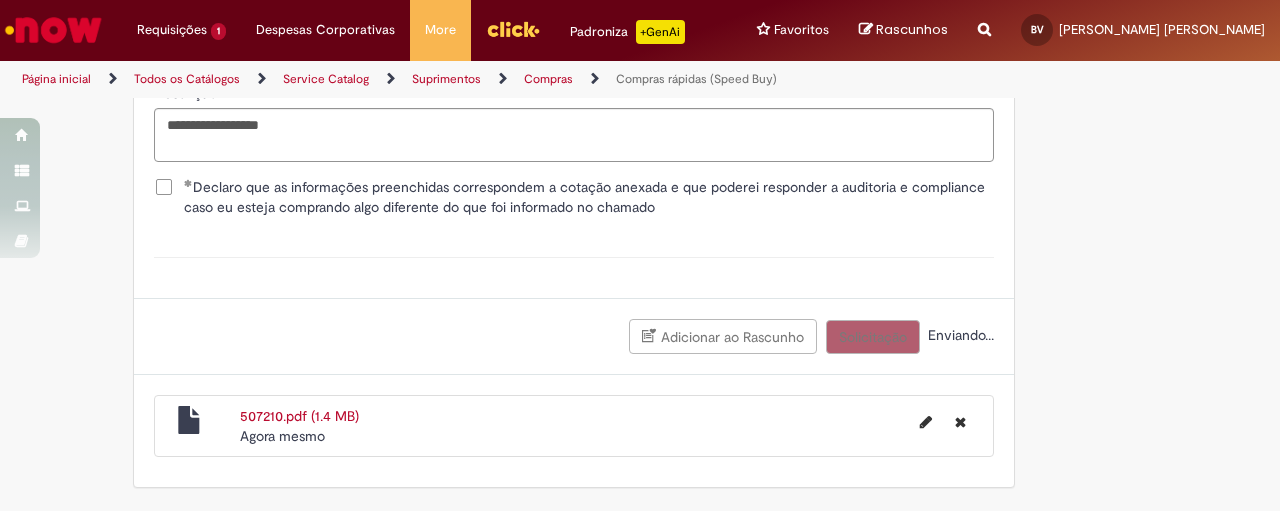 scroll, scrollTop: 3763, scrollLeft: 0, axis: vertical 